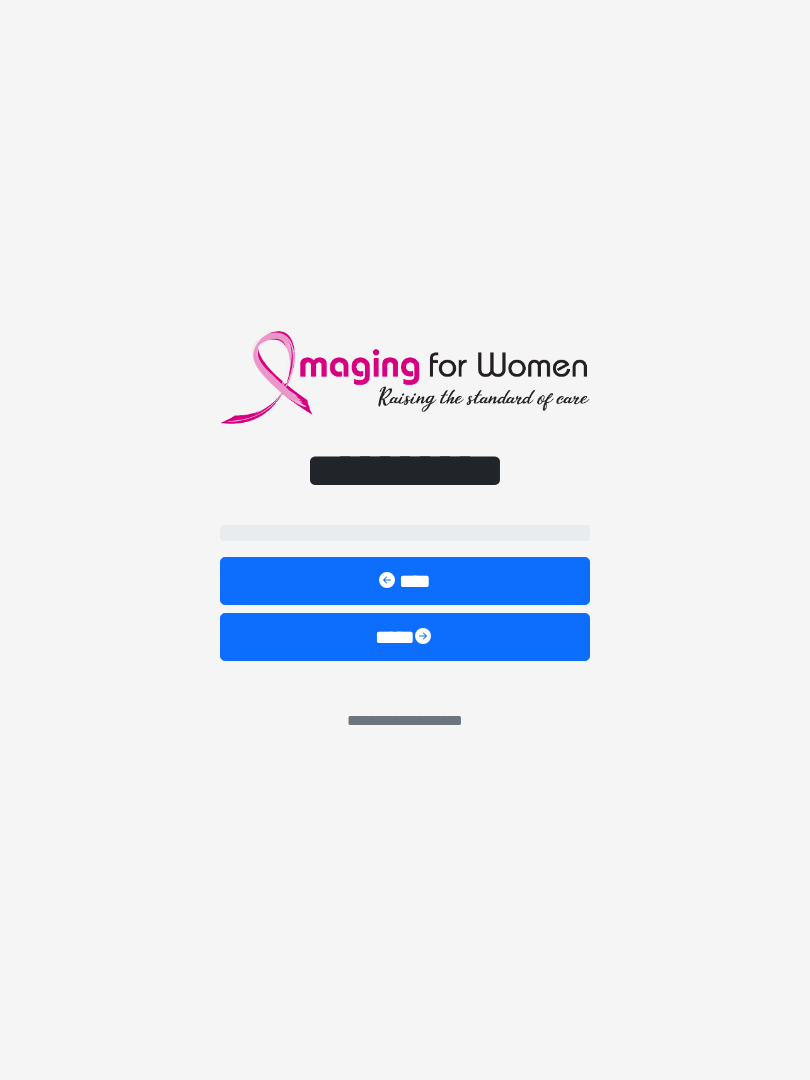 scroll, scrollTop: 0, scrollLeft: 0, axis: both 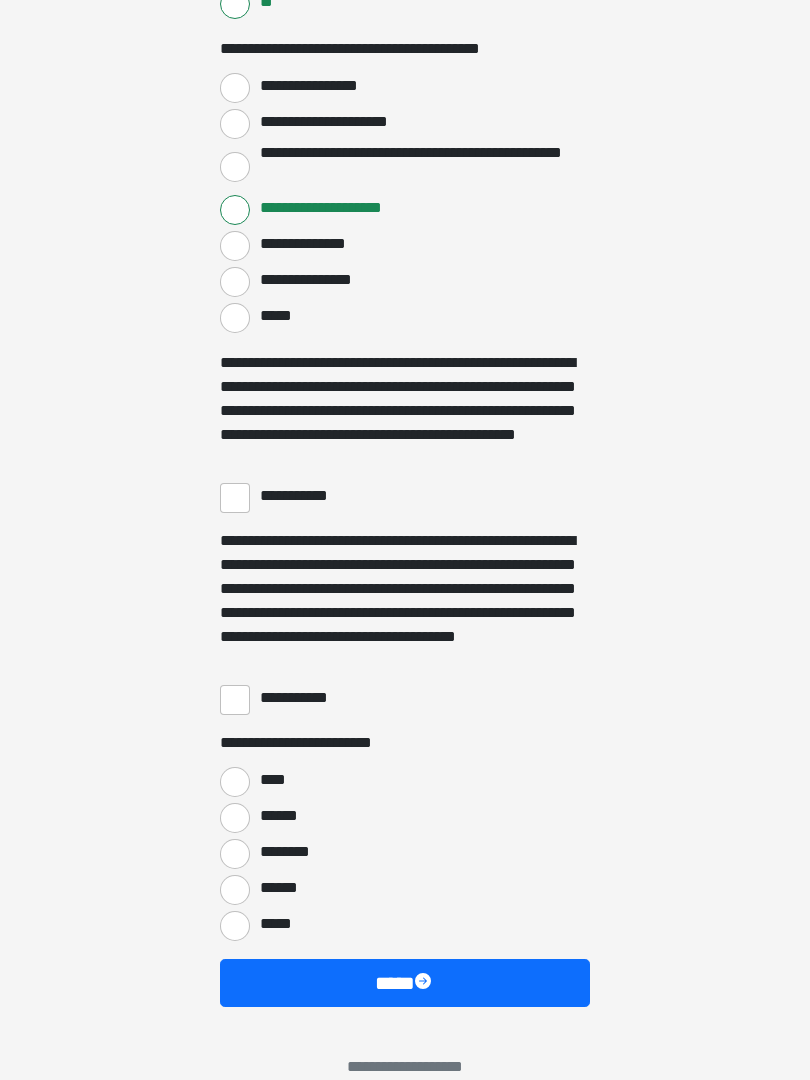 click on "**********" at bounding box center (235, 498) 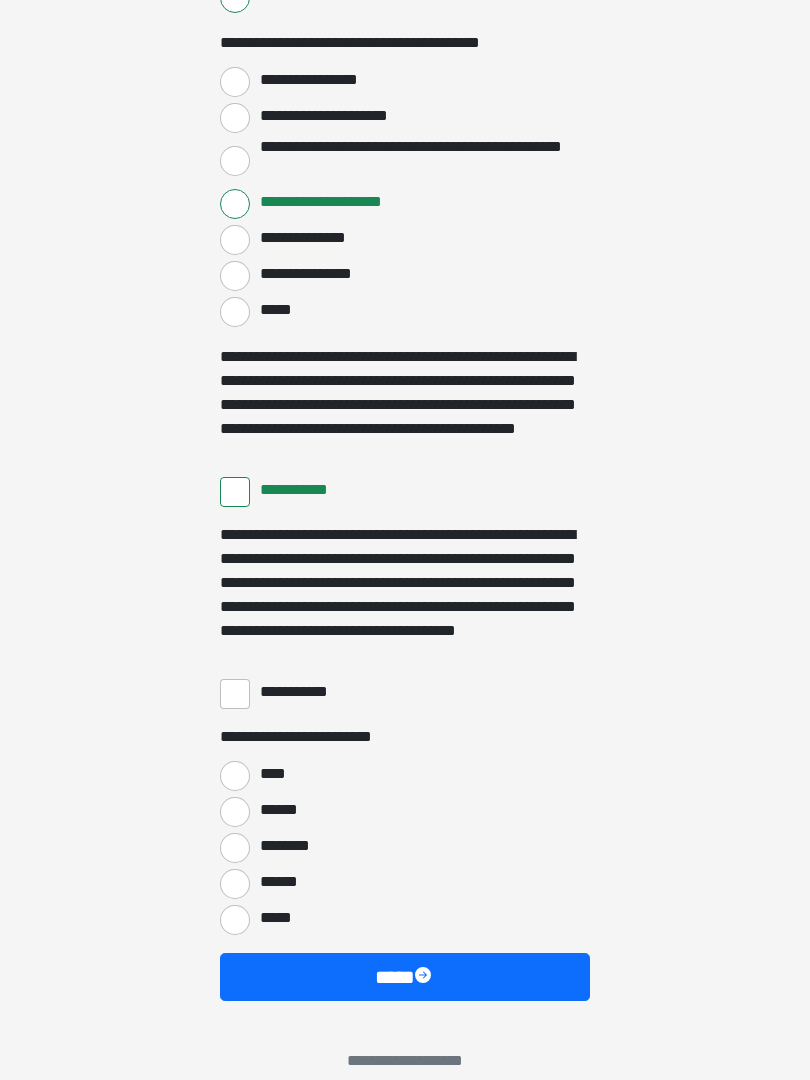 scroll, scrollTop: 3397, scrollLeft: 0, axis: vertical 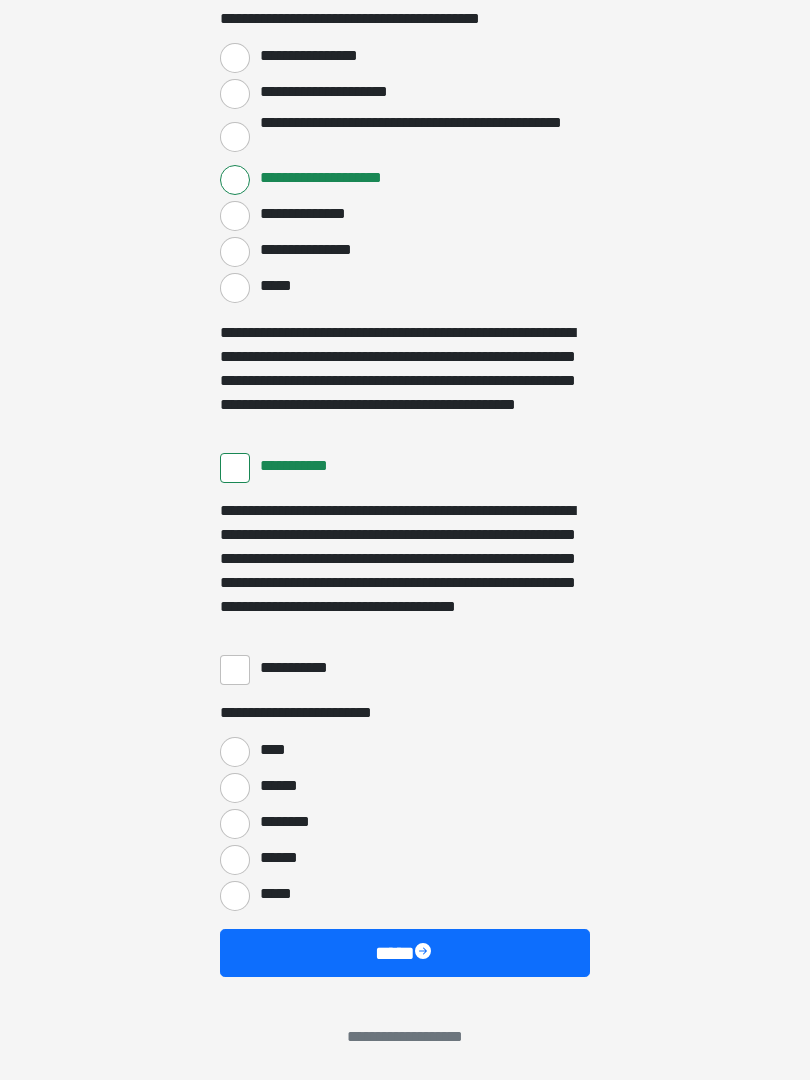 click on "****" at bounding box center [235, 752] 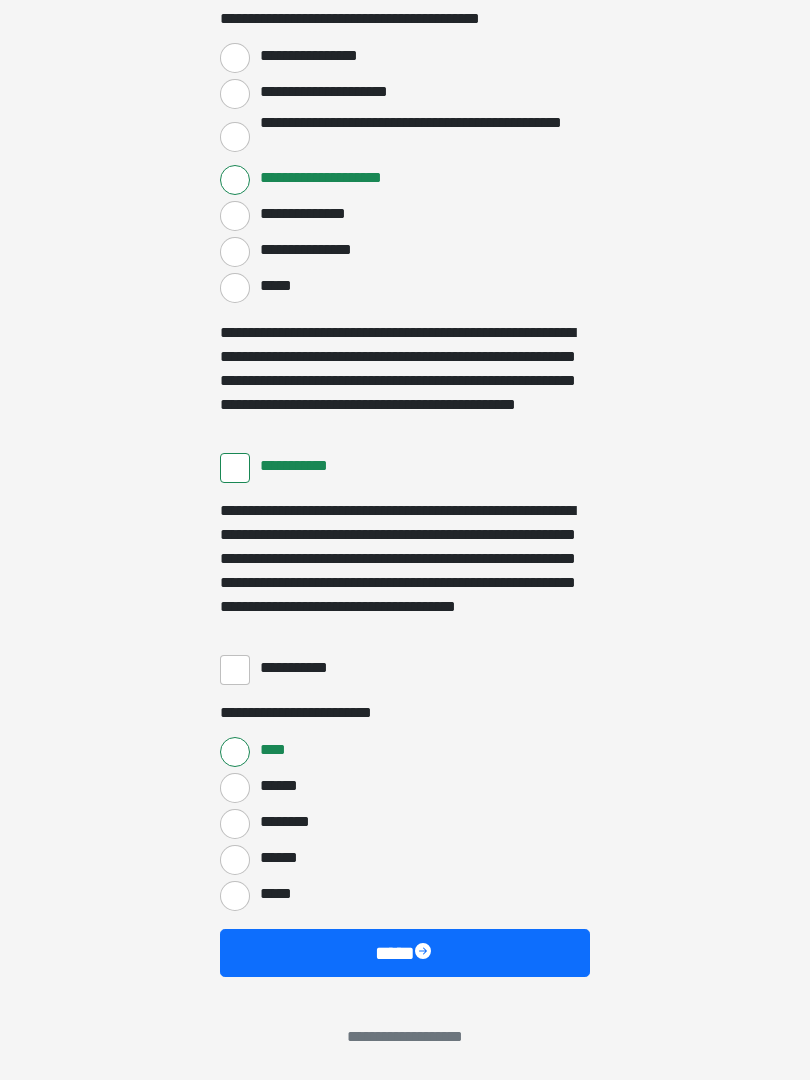 click on "**********" at bounding box center (235, 670) 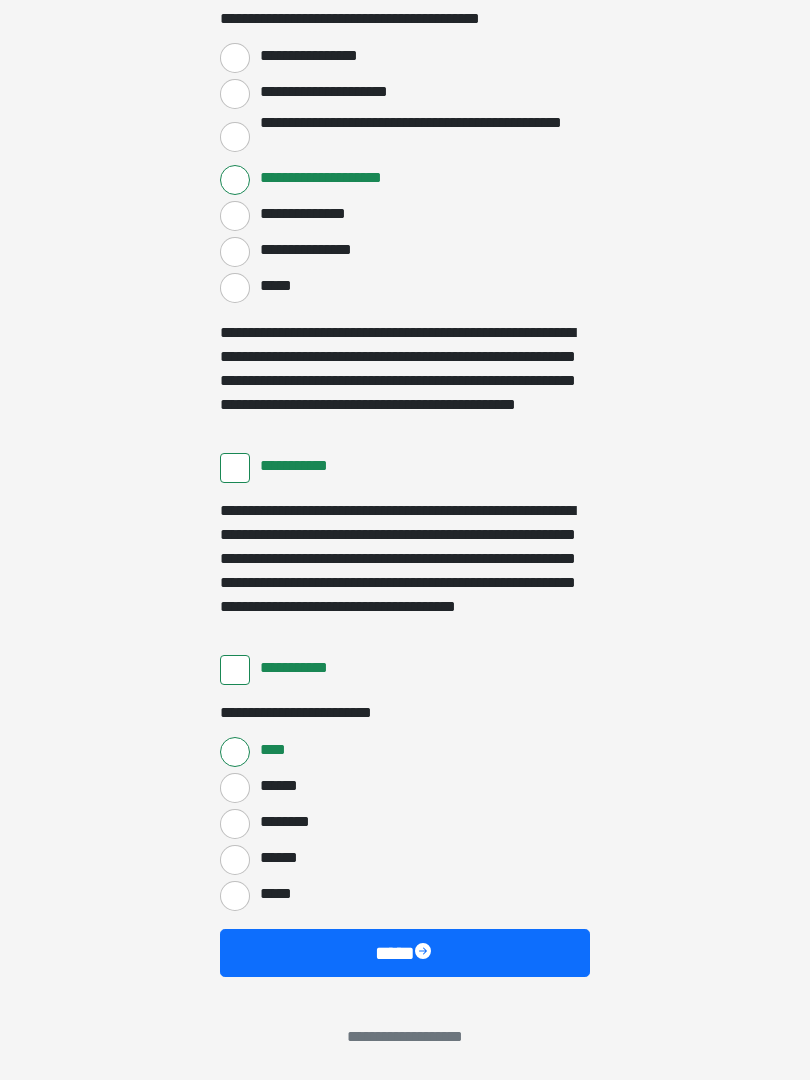 click on "****" at bounding box center (405, 953) 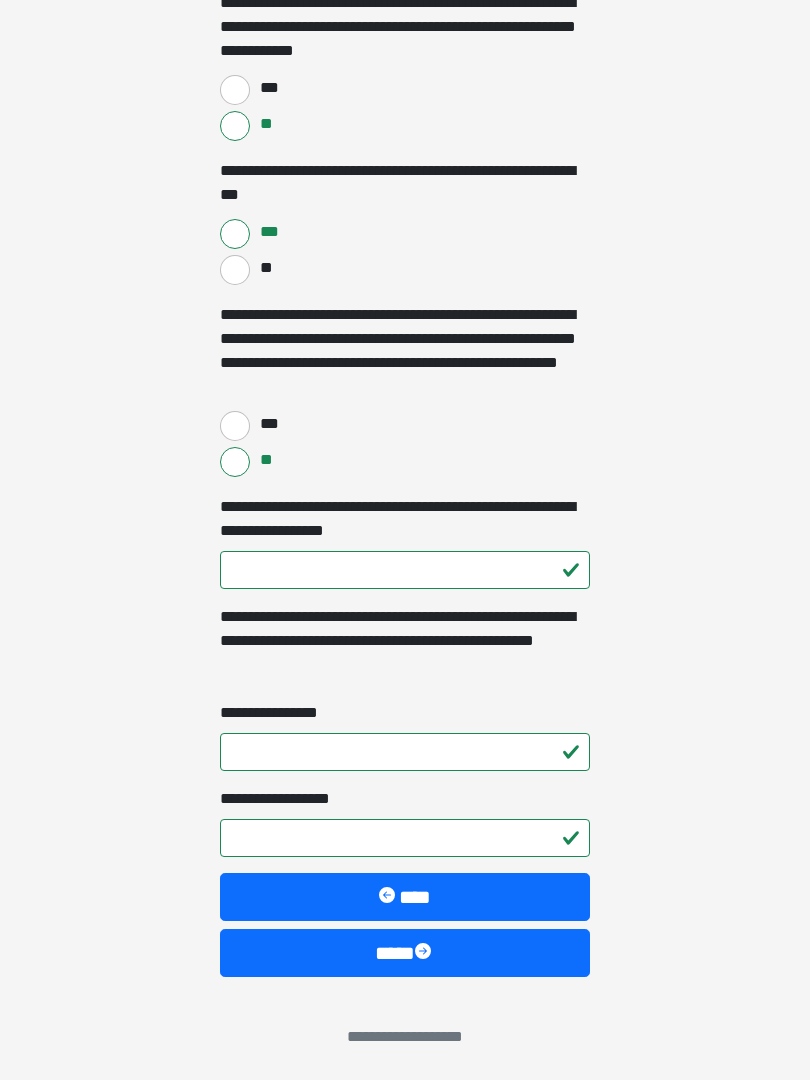 scroll, scrollTop: 2833, scrollLeft: 0, axis: vertical 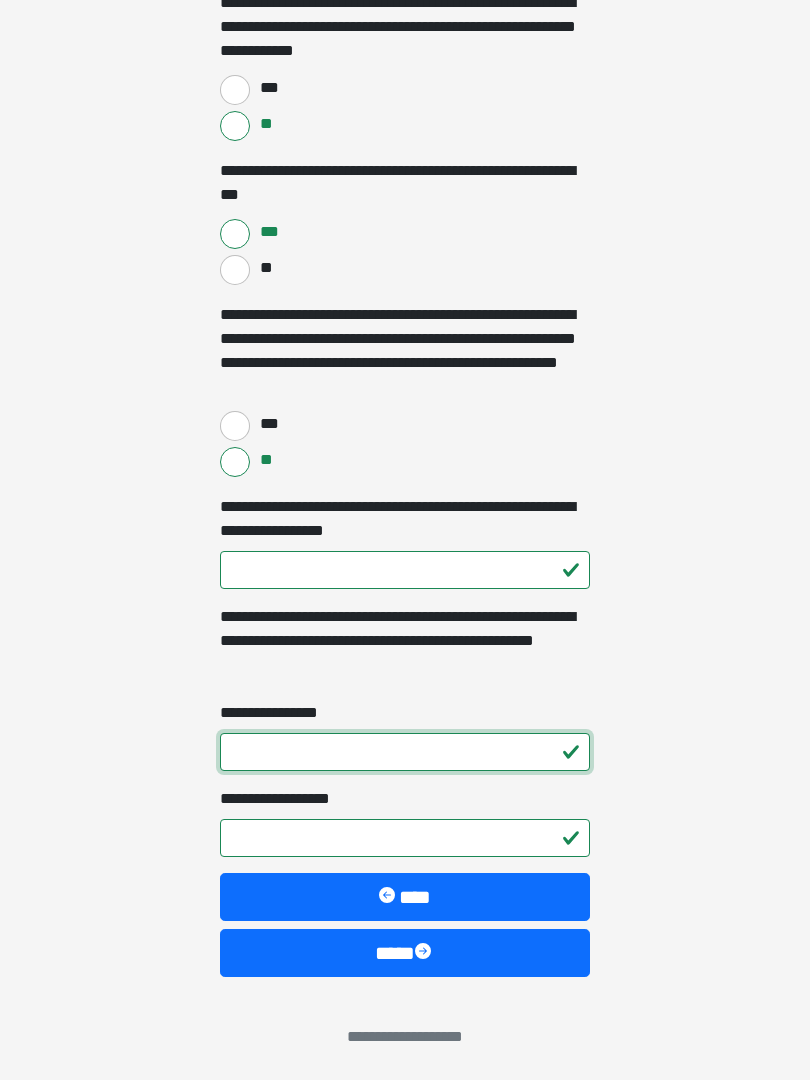 click on "**********" at bounding box center [405, 752] 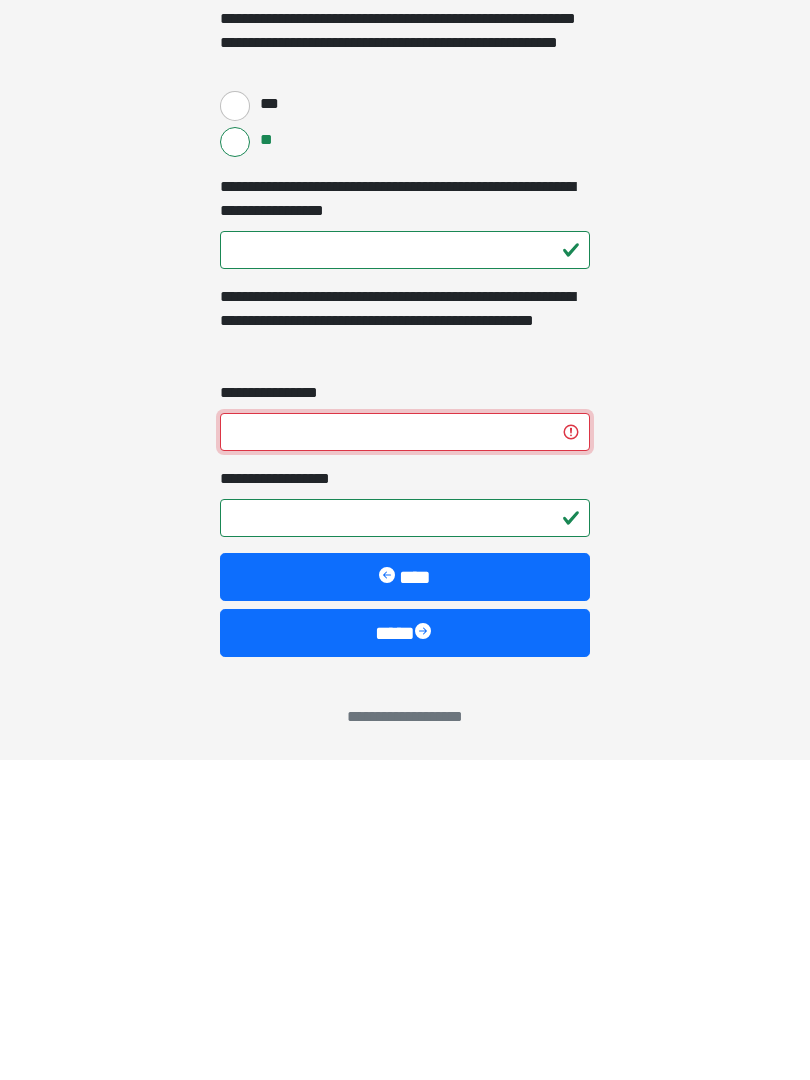 type on "*" 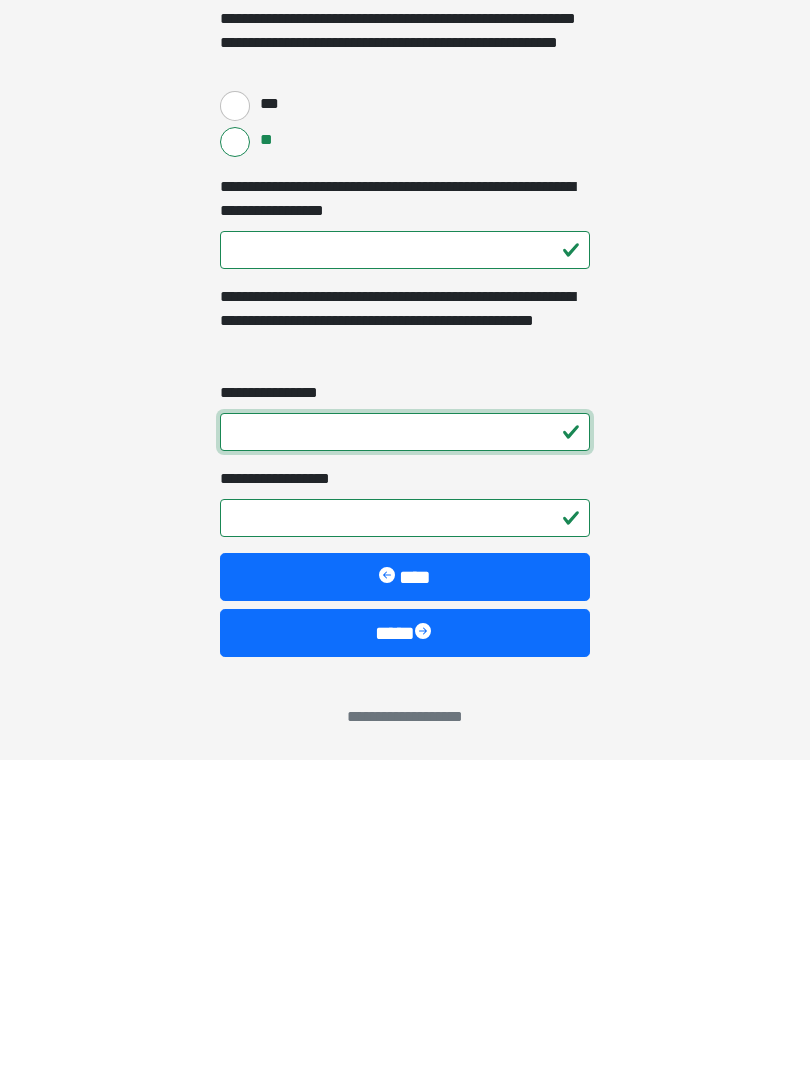 type 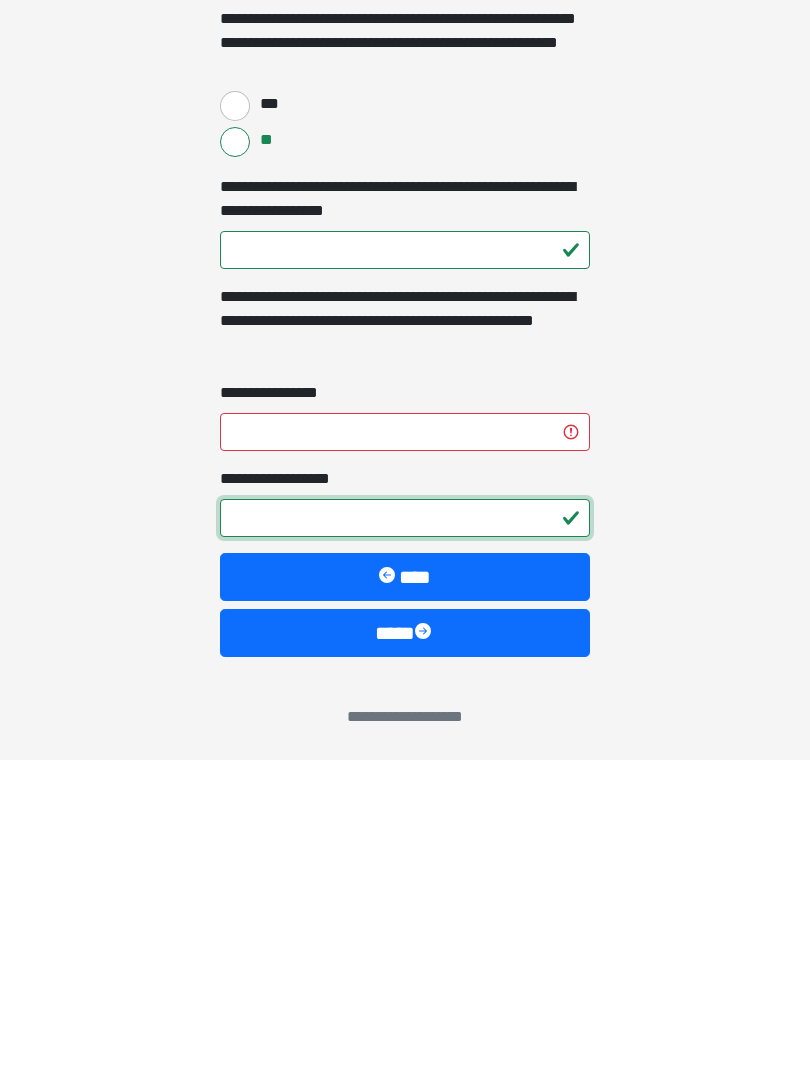 click on "**********" at bounding box center [405, 838] 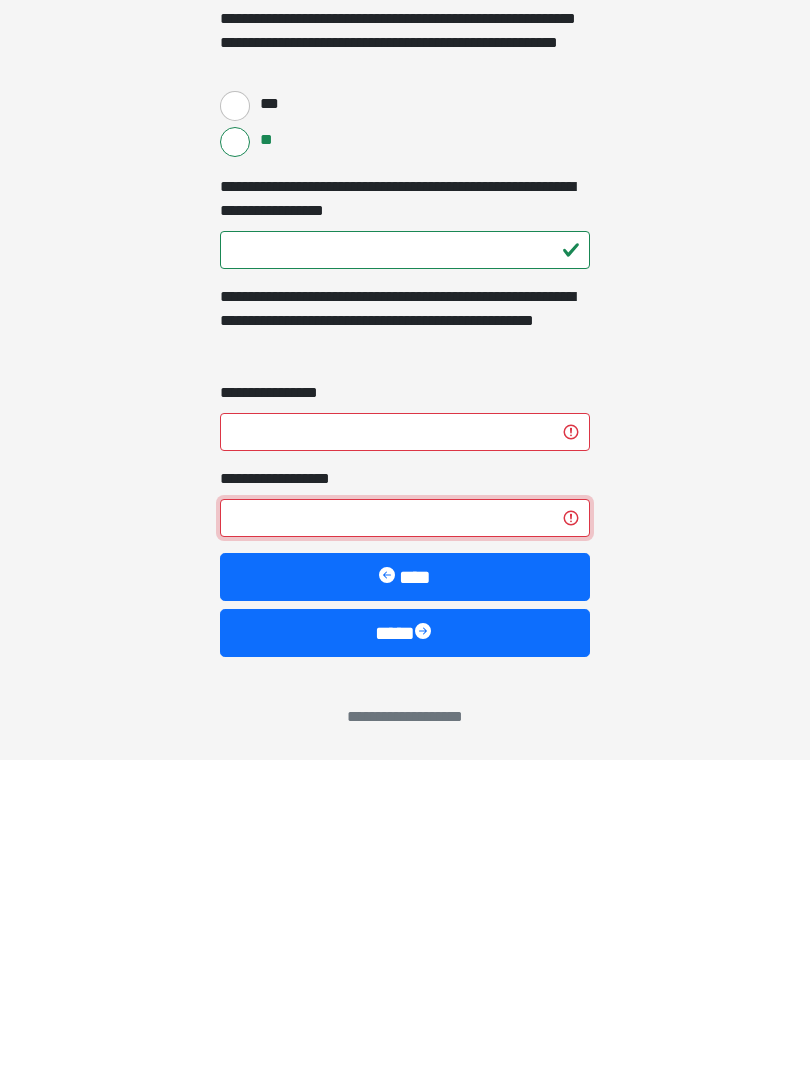 type on "***" 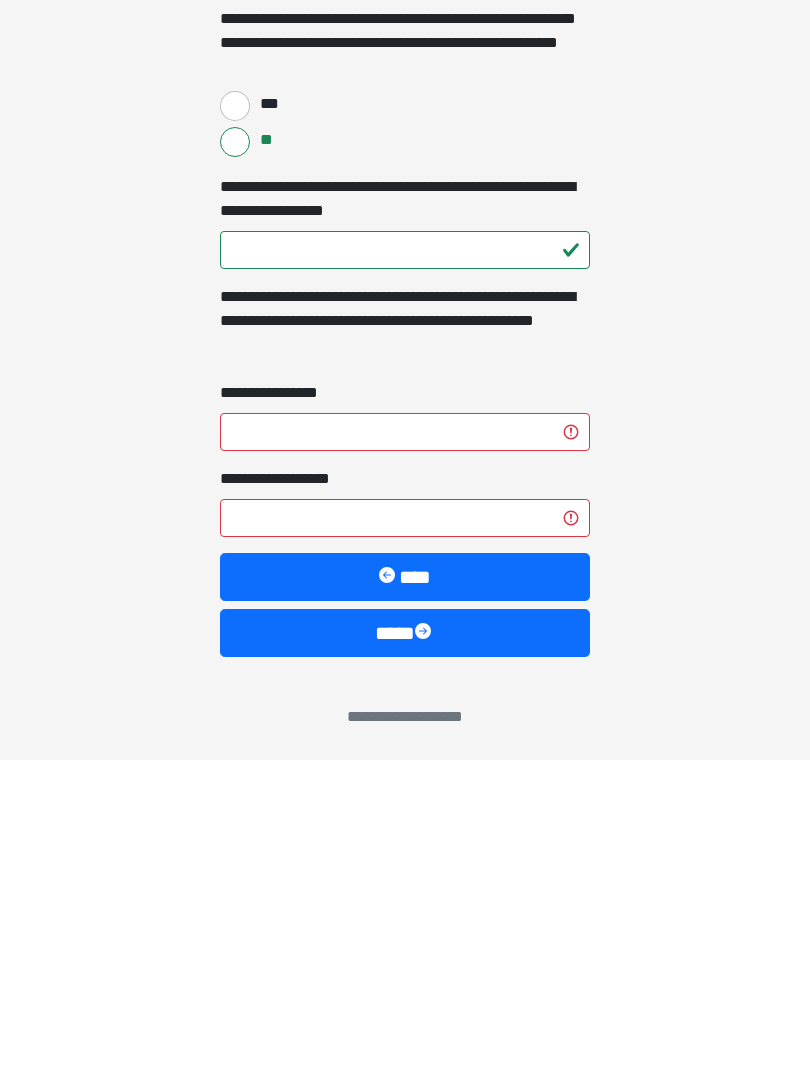 click on "****" at bounding box center (405, 953) 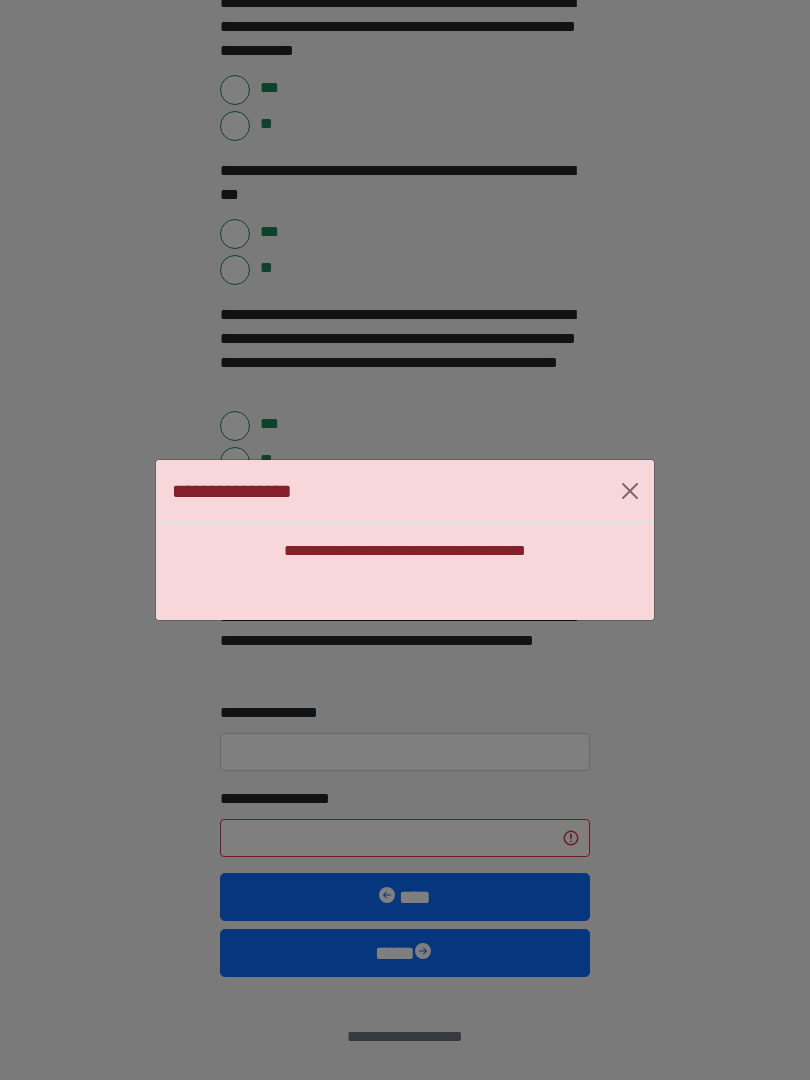 click at bounding box center [630, 491] 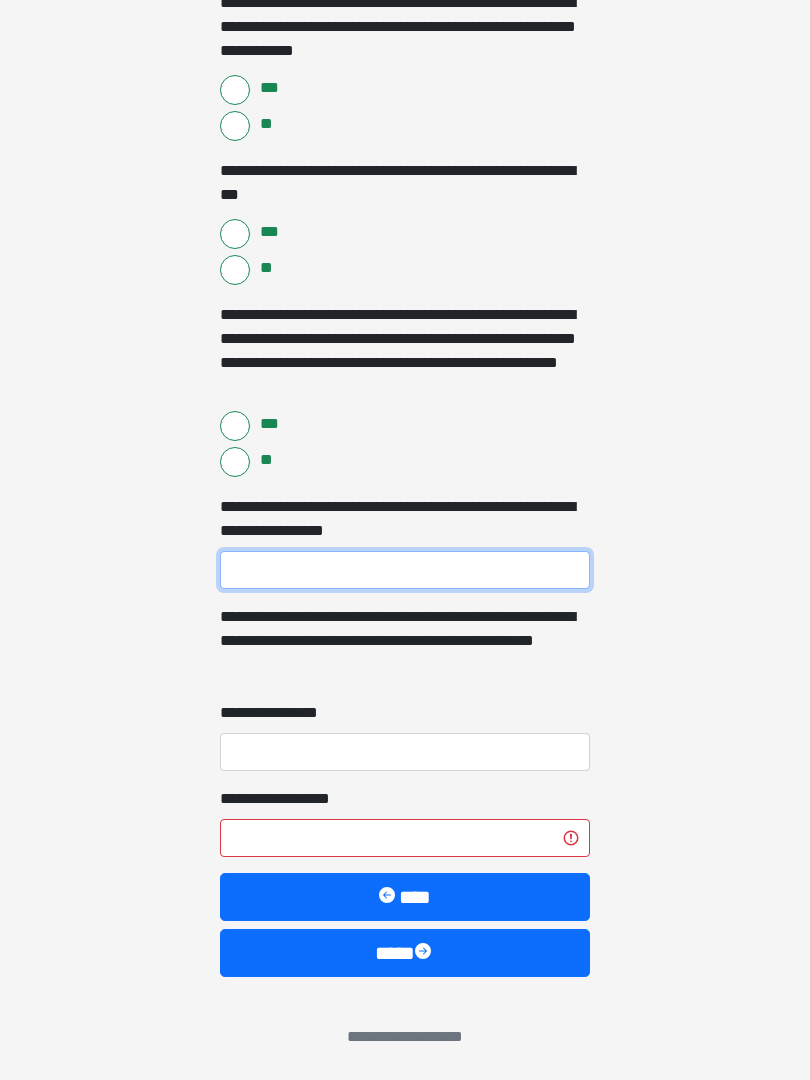 click on "**********" at bounding box center [405, 570] 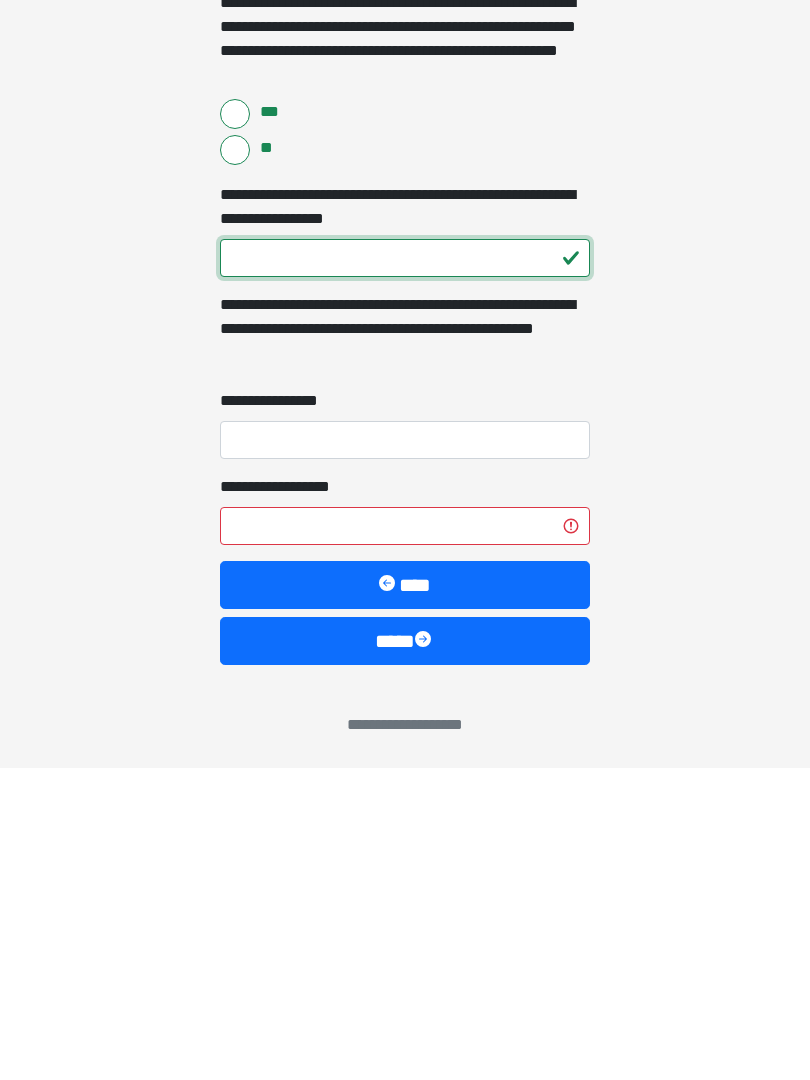 type on "***" 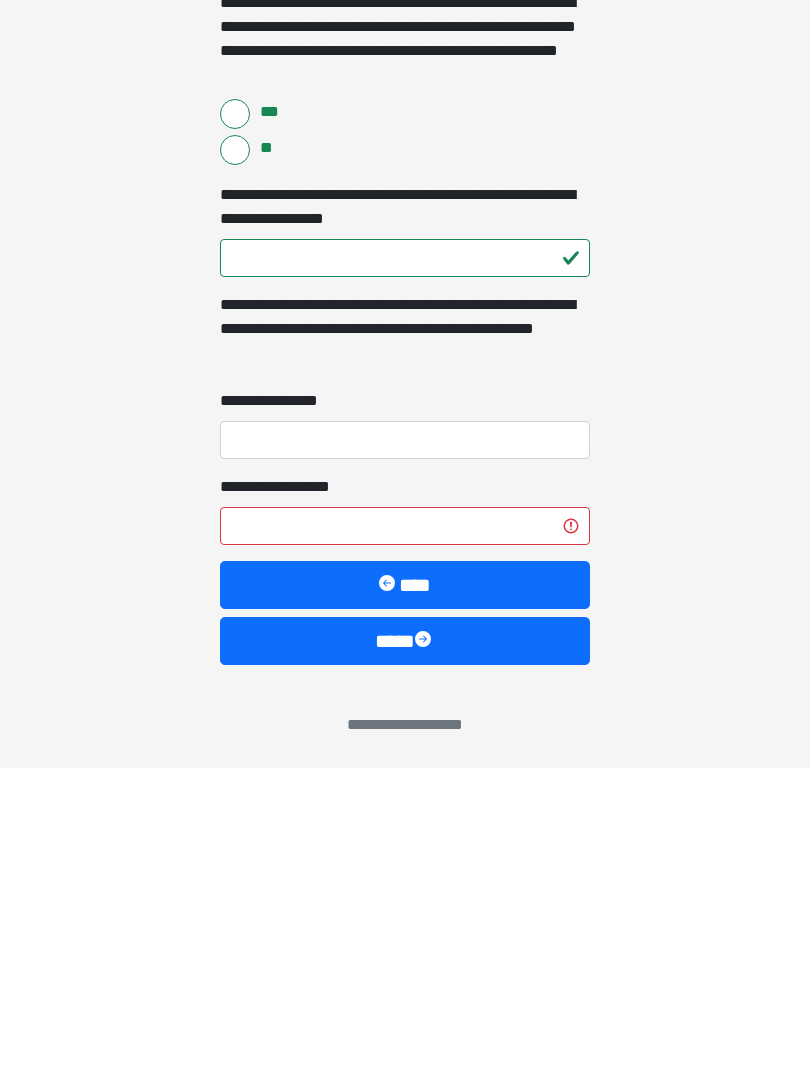 click on "****" at bounding box center [405, 953] 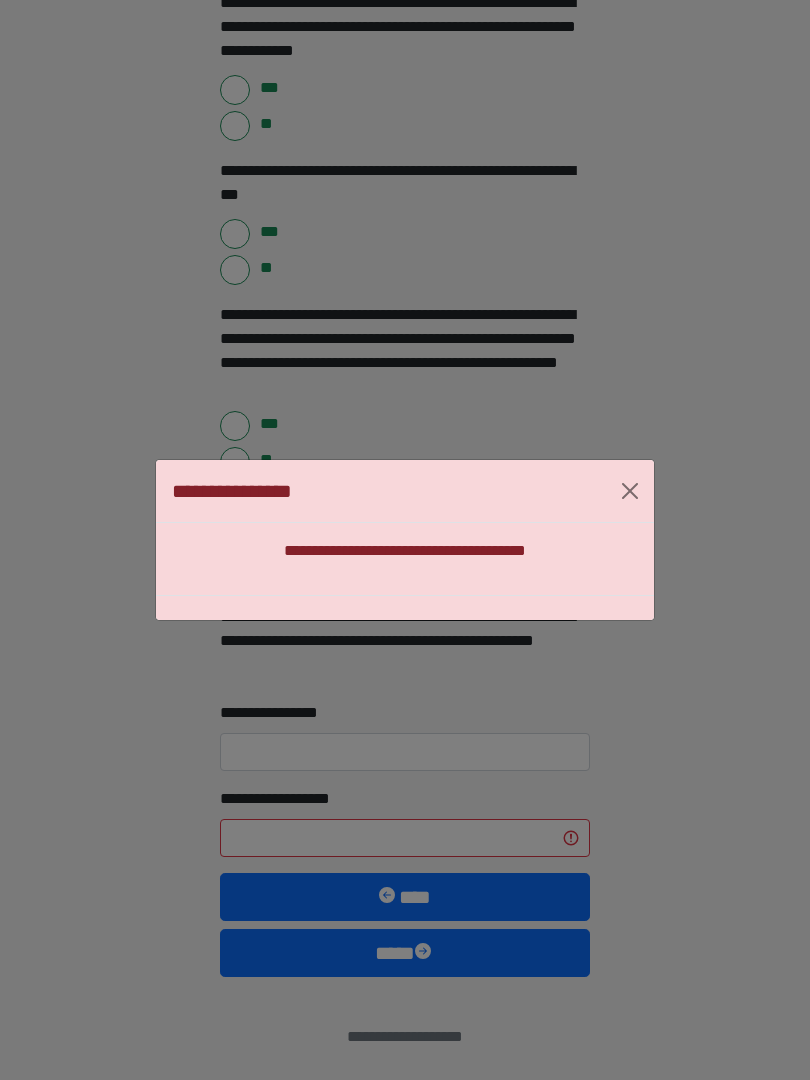 click at bounding box center [630, 491] 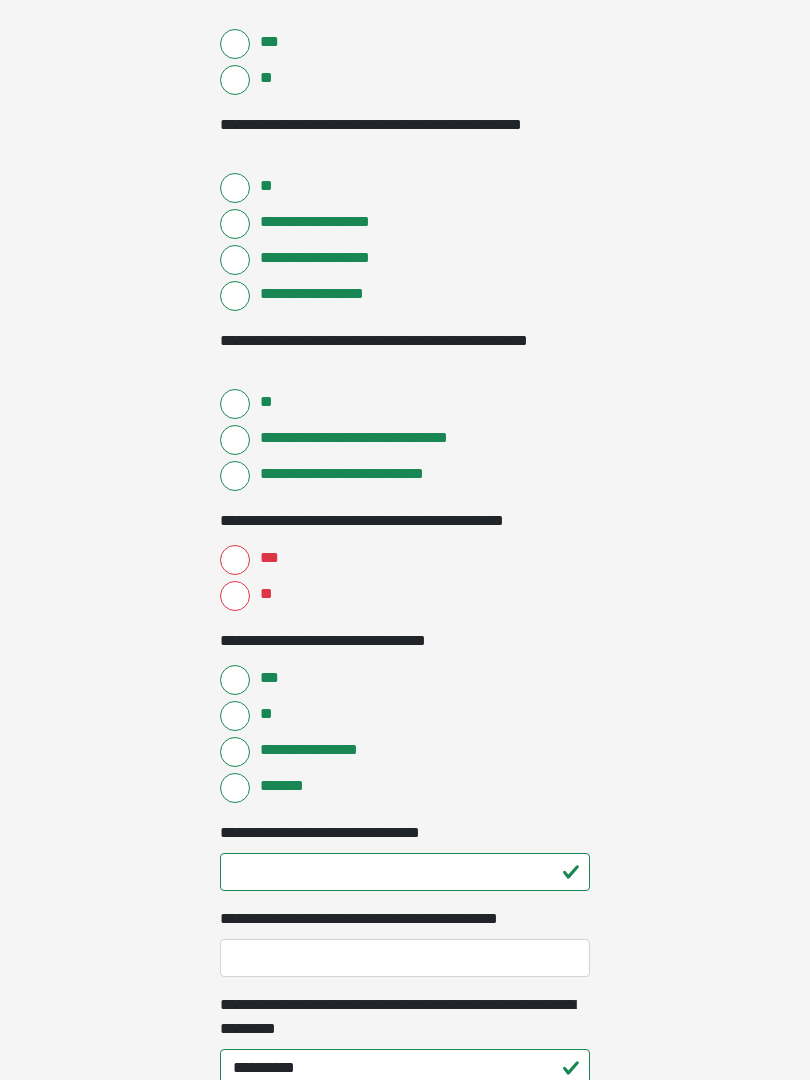 scroll, scrollTop: 773, scrollLeft: 0, axis: vertical 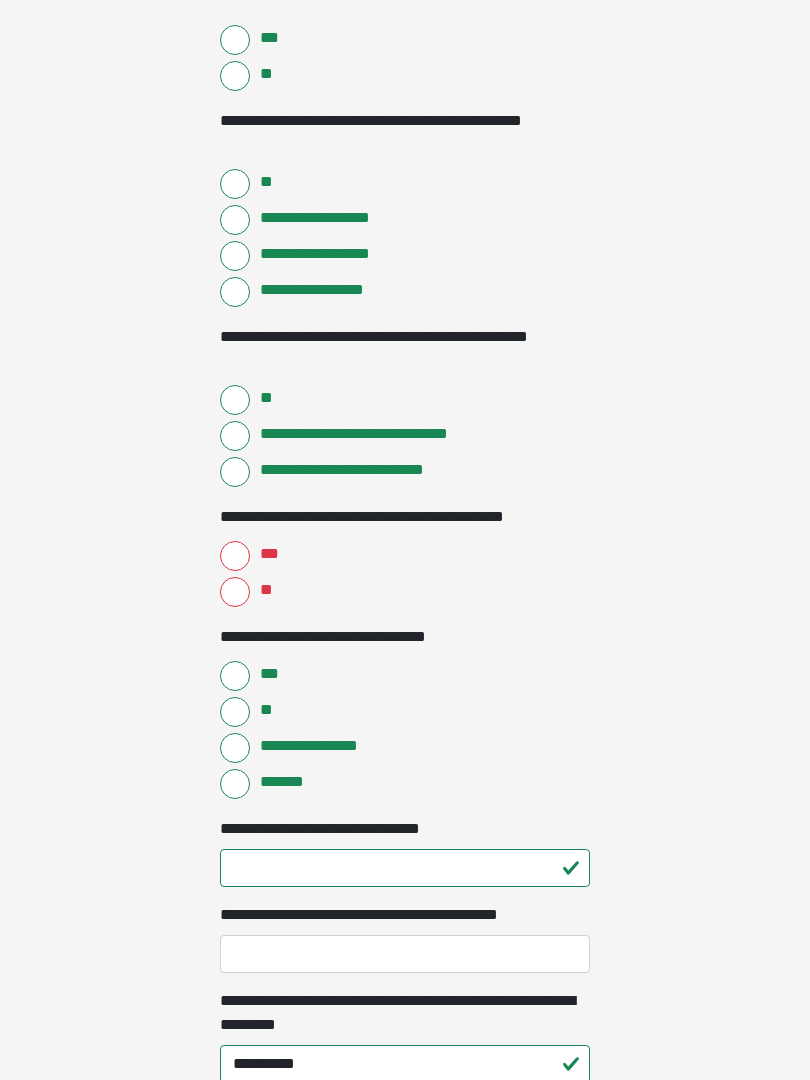 click on "***" at bounding box center [235, 556] 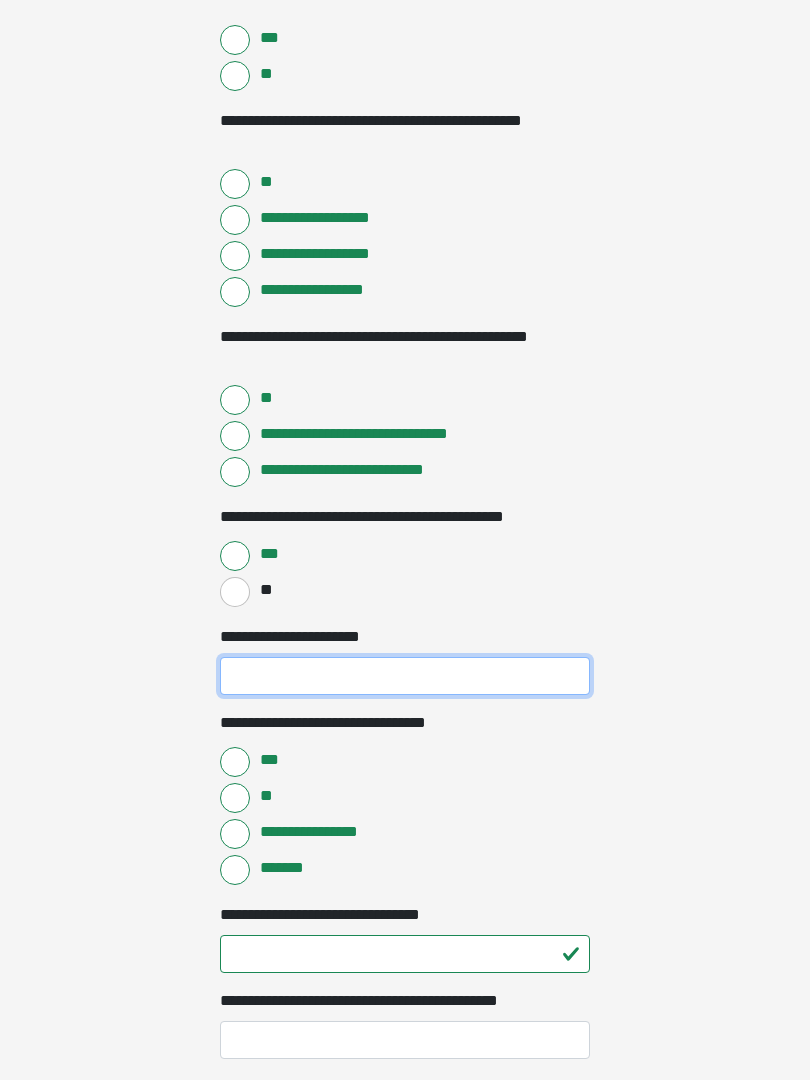 click on "**********" at bounding box center [405, 676] 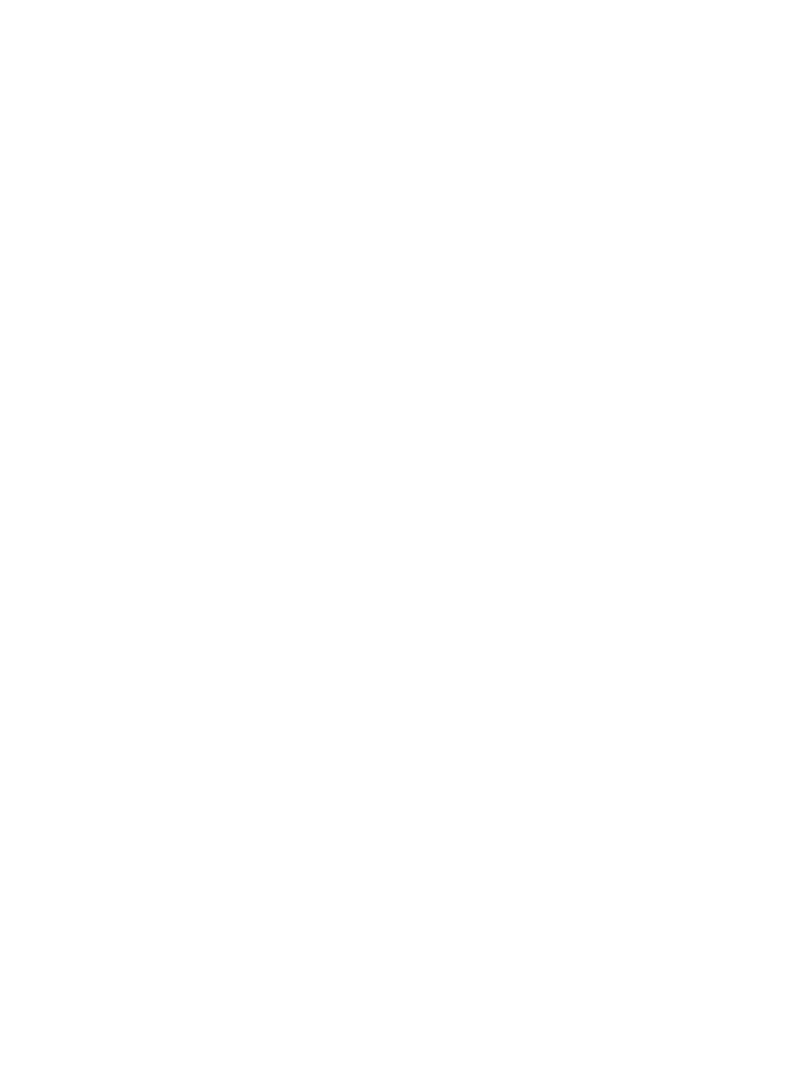 scroll, scrollTop: 2919, scrollLeft: 0, axis: vertical 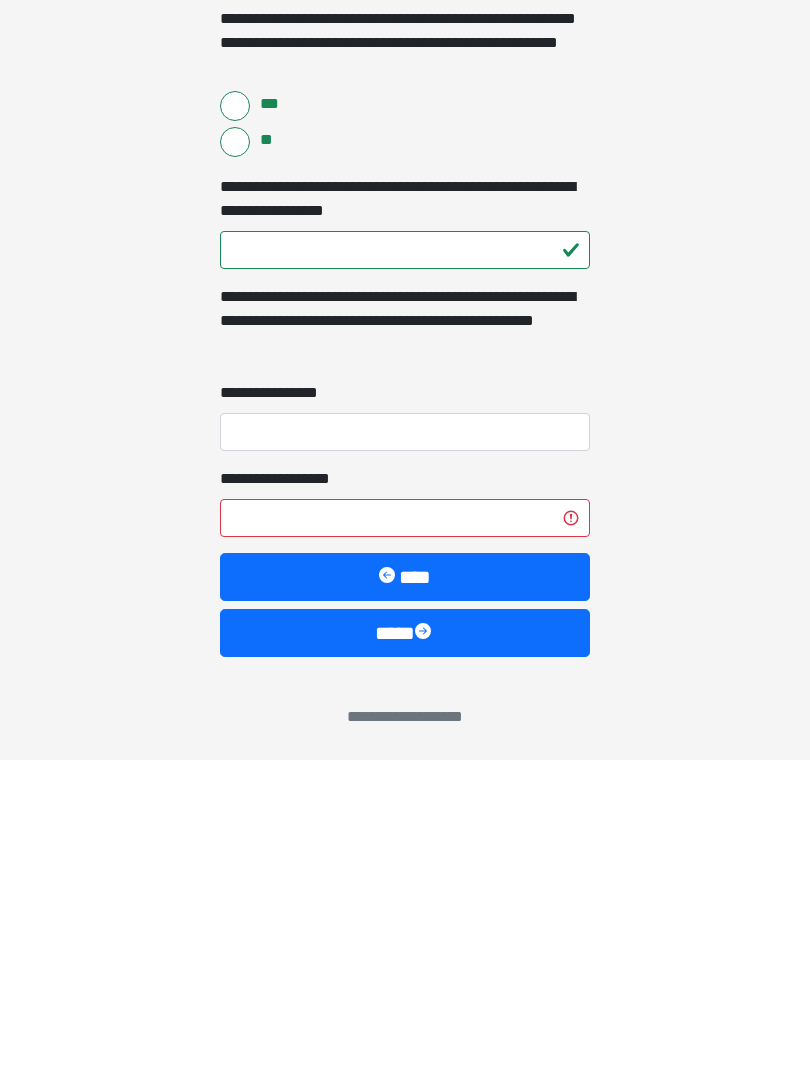 type on "**" 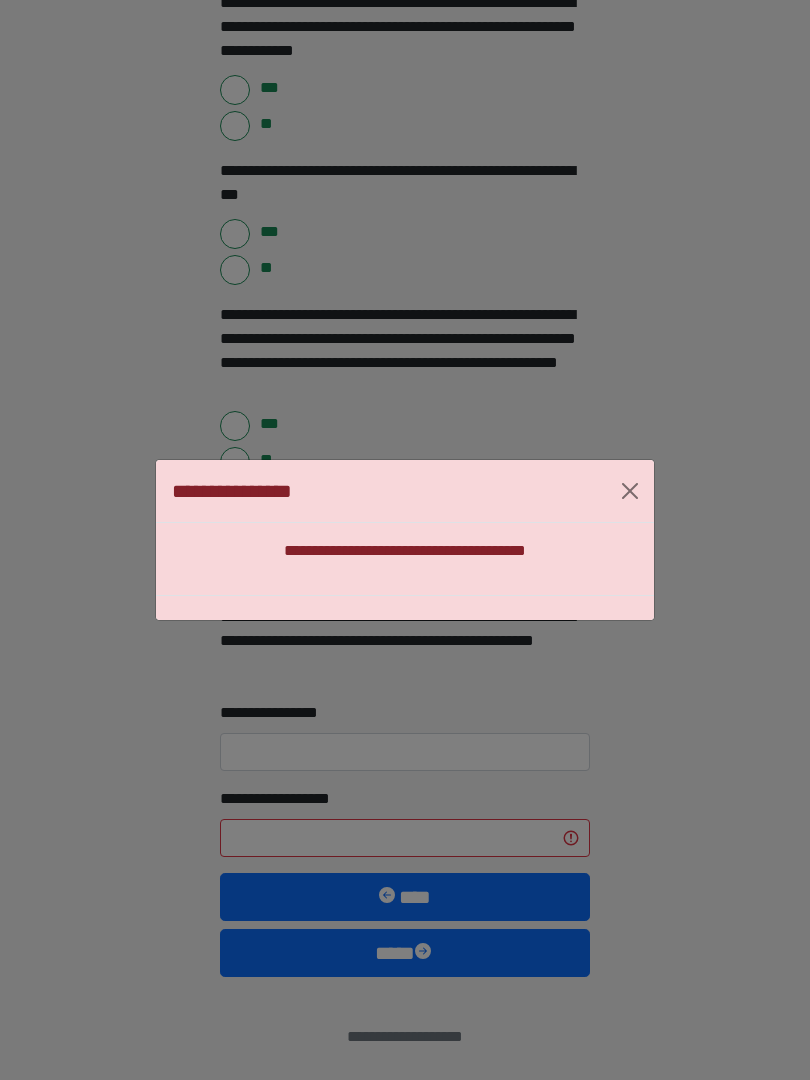 click on "**********" at bounding box center (405, 491) 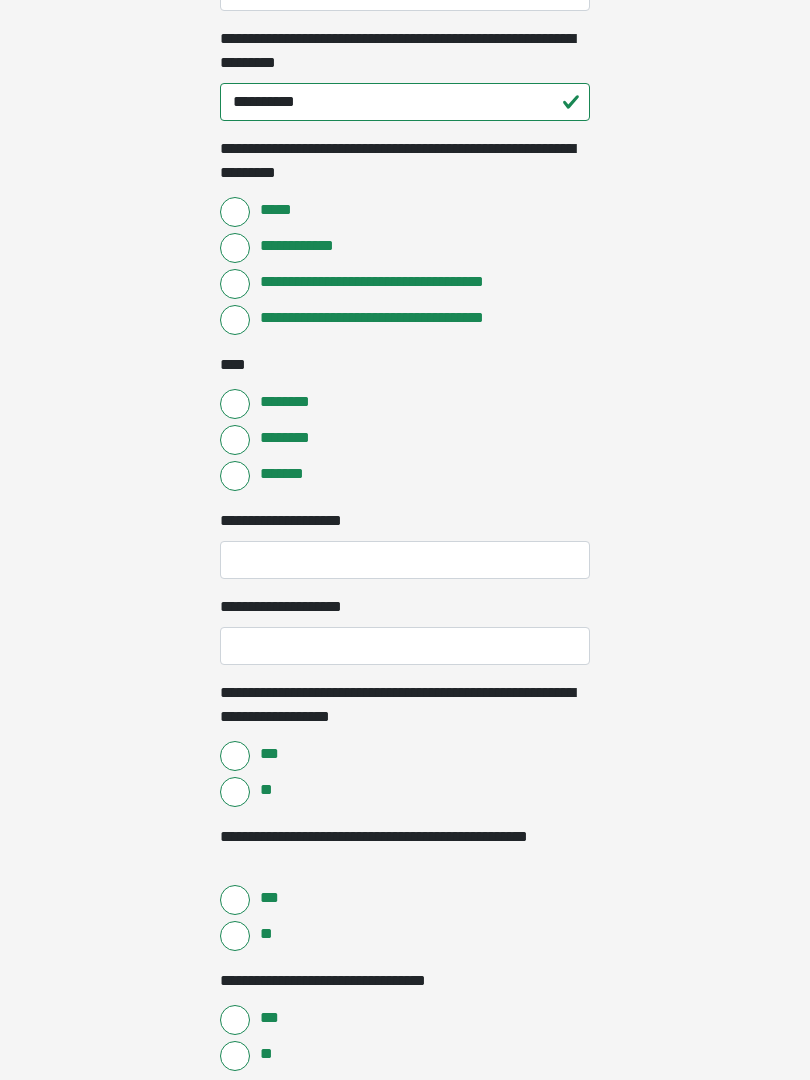 scroll, scrollTop: 1825, scrollLeft: 0, axis: vertical 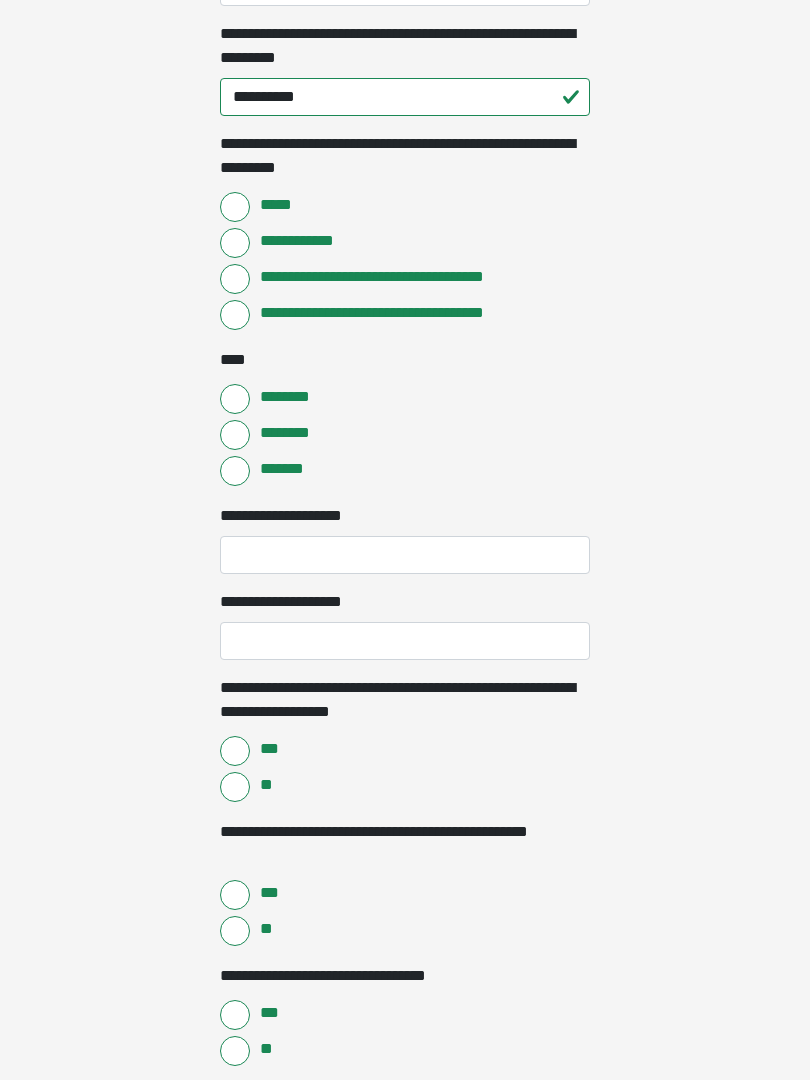 click on "*******" at bounding box center (235, 472) 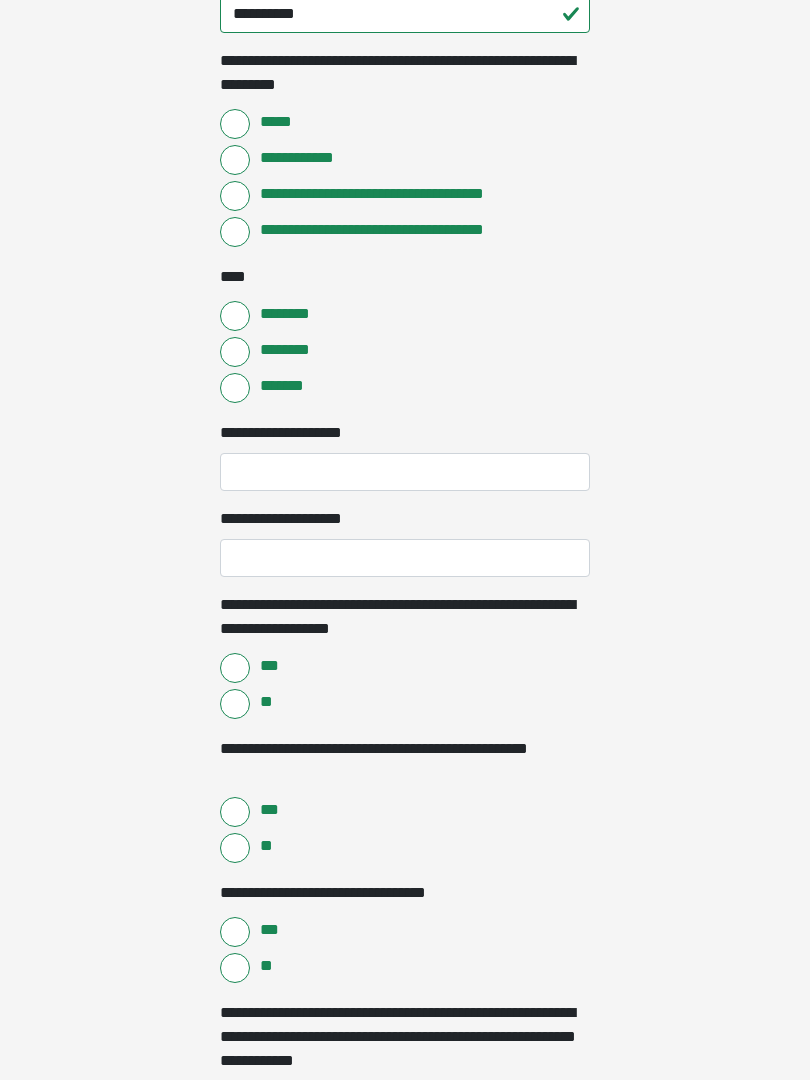 scroll, scrollTop: 1914, scrollLeft: 0, axis: vertical 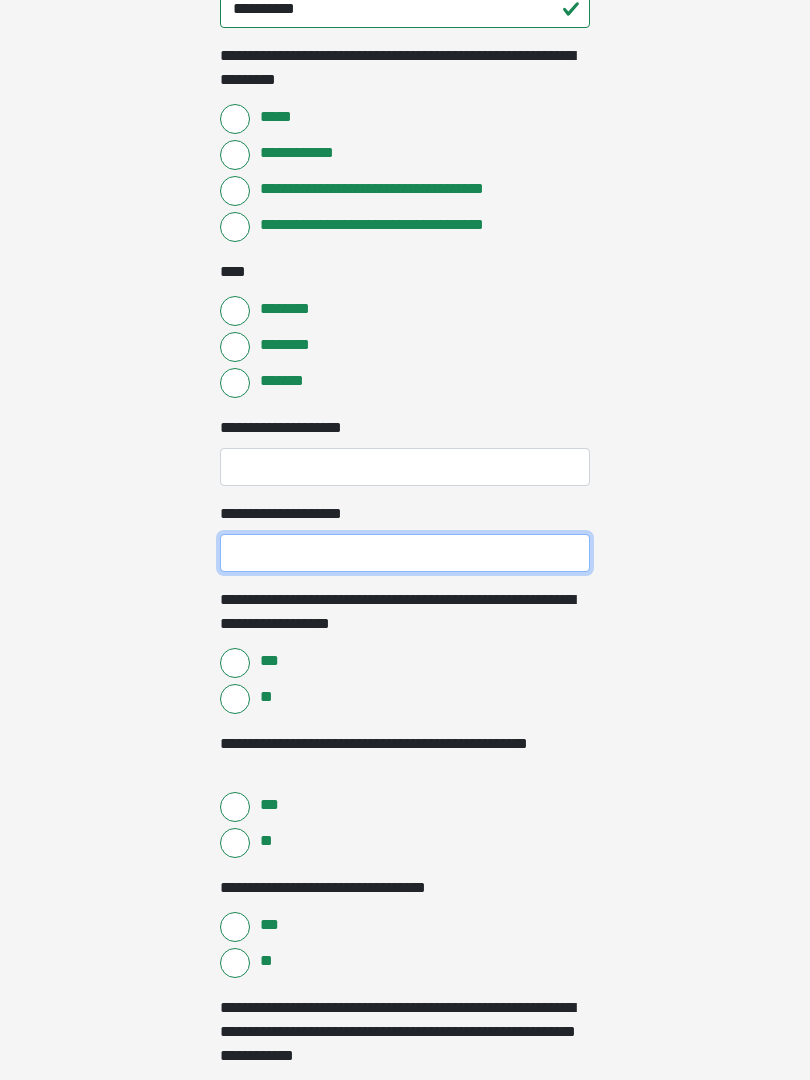 click on "**********" at bounding box center [405, 553] 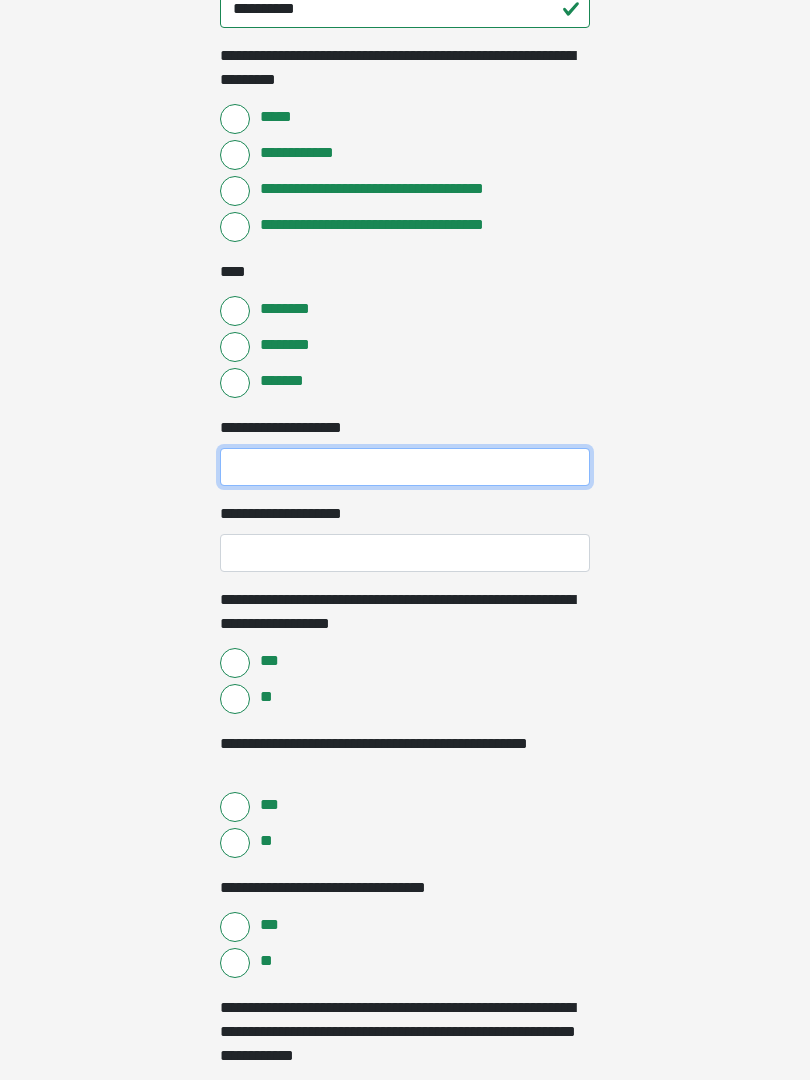 click on "**********" at bounding box center [405, 467] 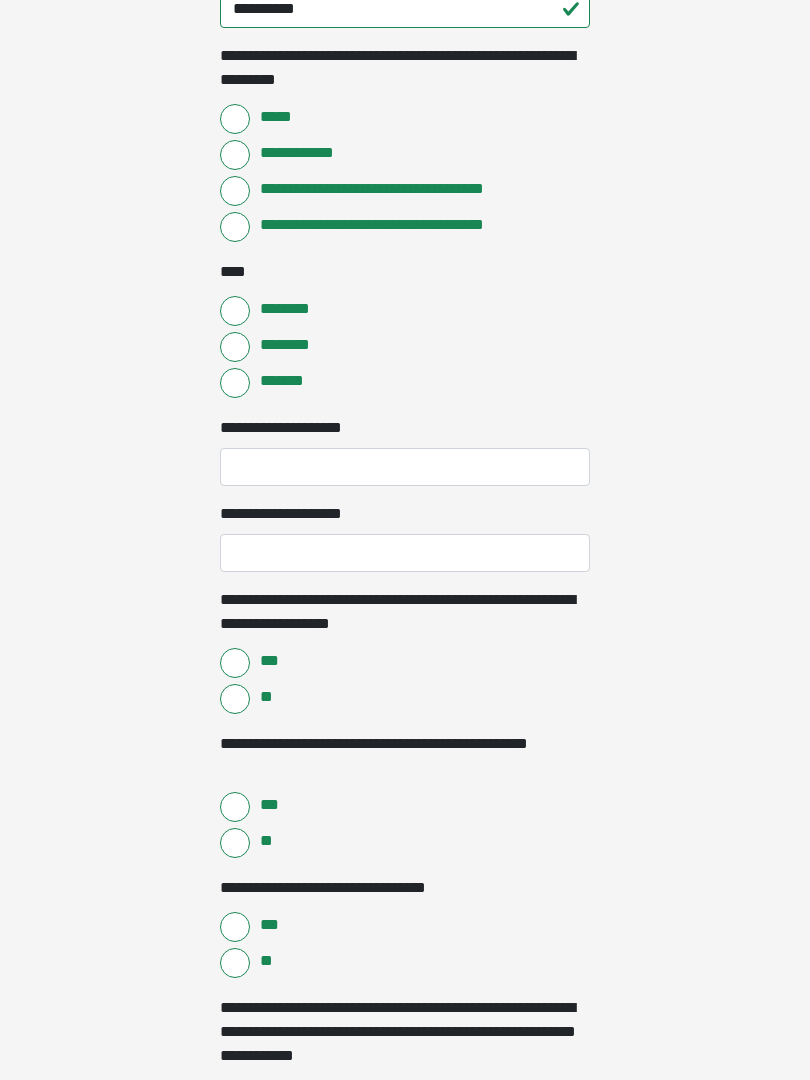 click on "**********" at bounding box center [405, -1374] 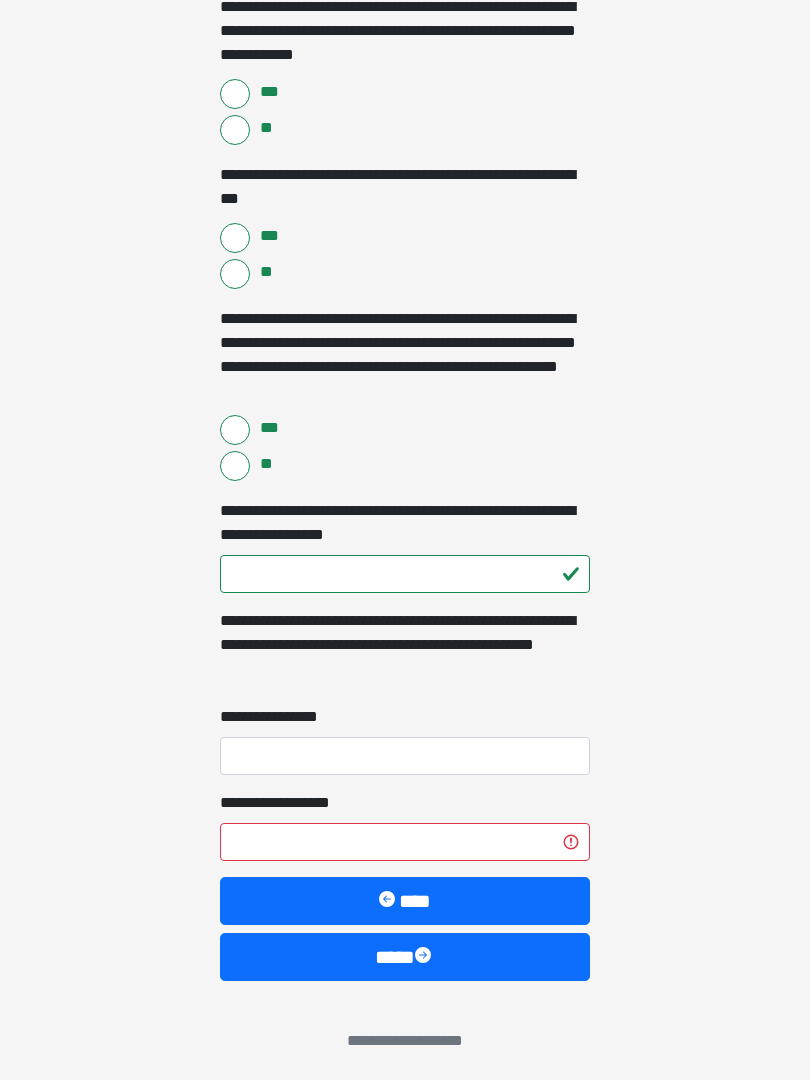 scroll, scrollTop: 2919, scrollLeft: 0, axis: vertical 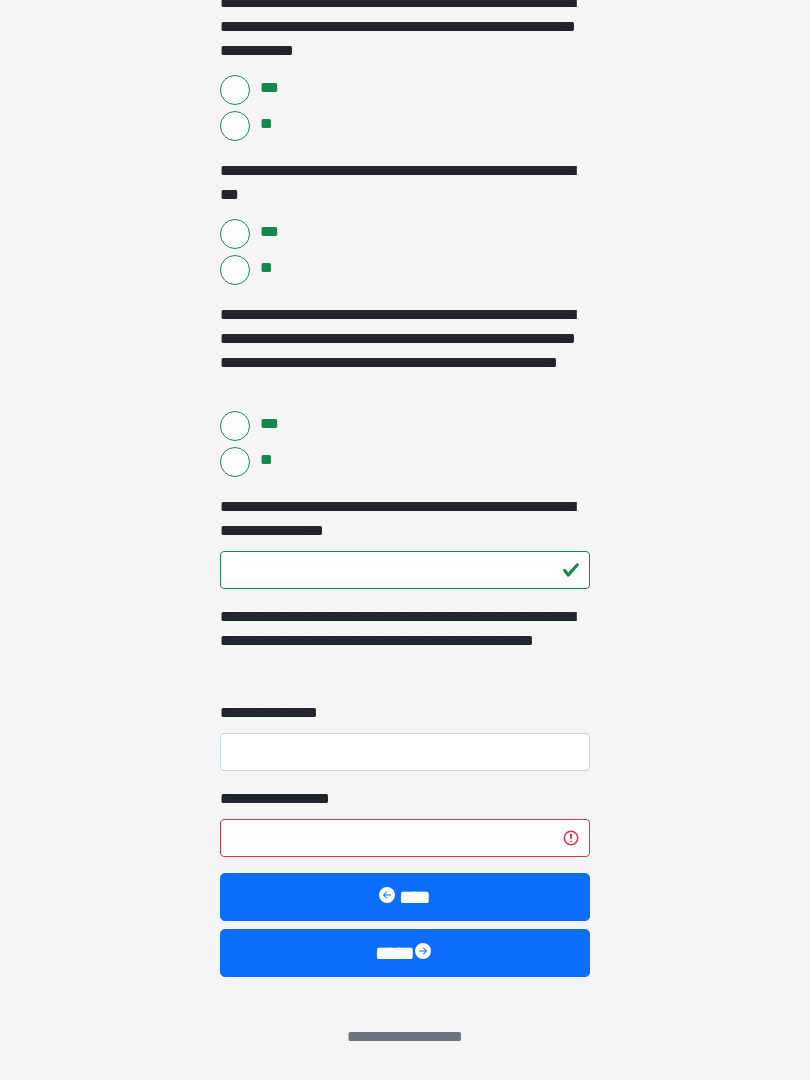 click on "****" at bounding box center (405, 953) 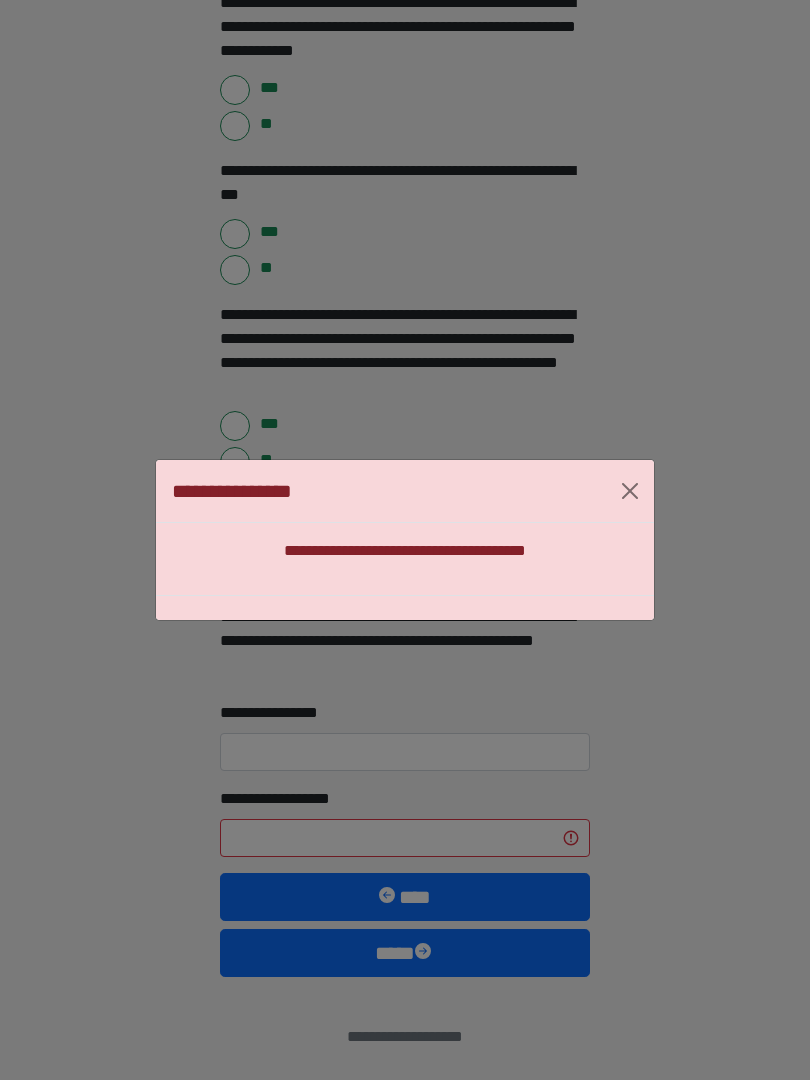 click at bounding box center [630, 491] 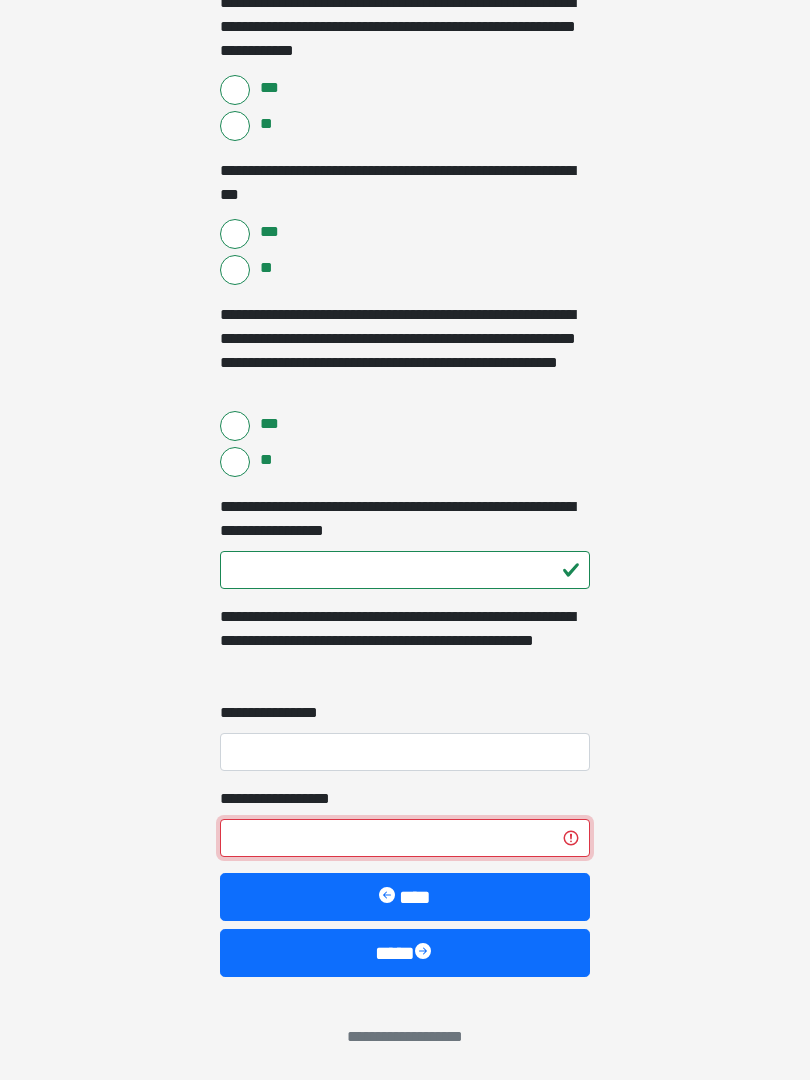 click on "***" at bounding box center [405, 838] 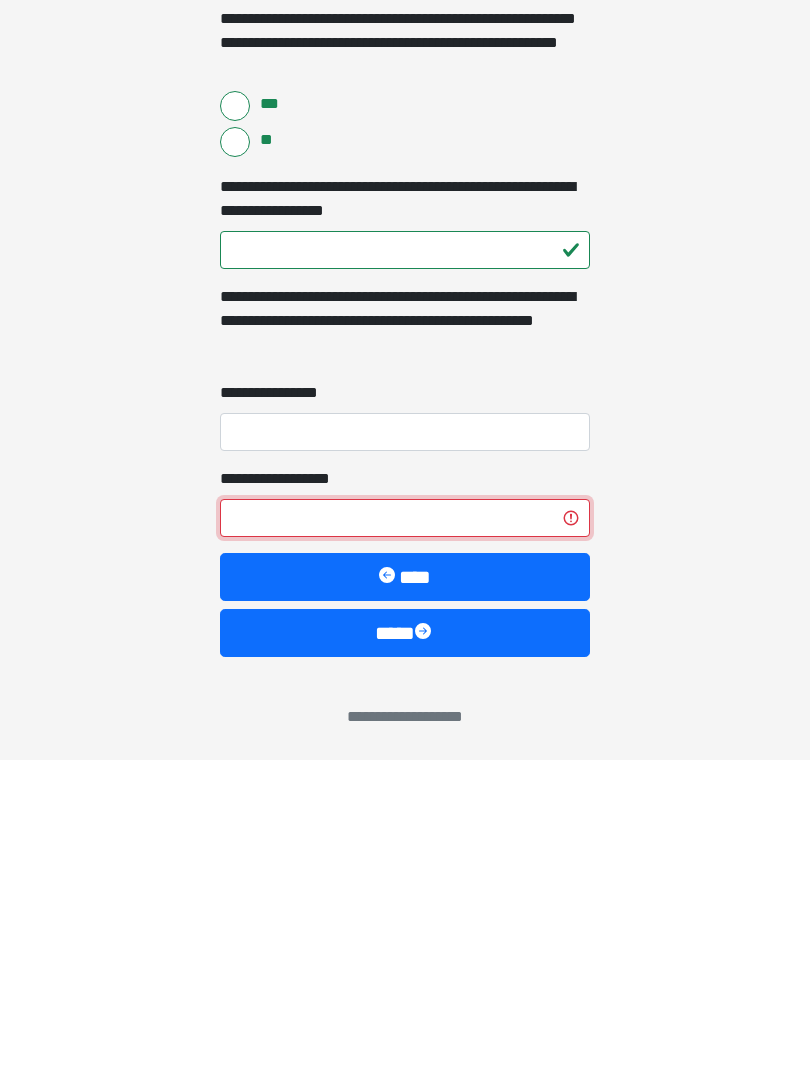 type on "*" 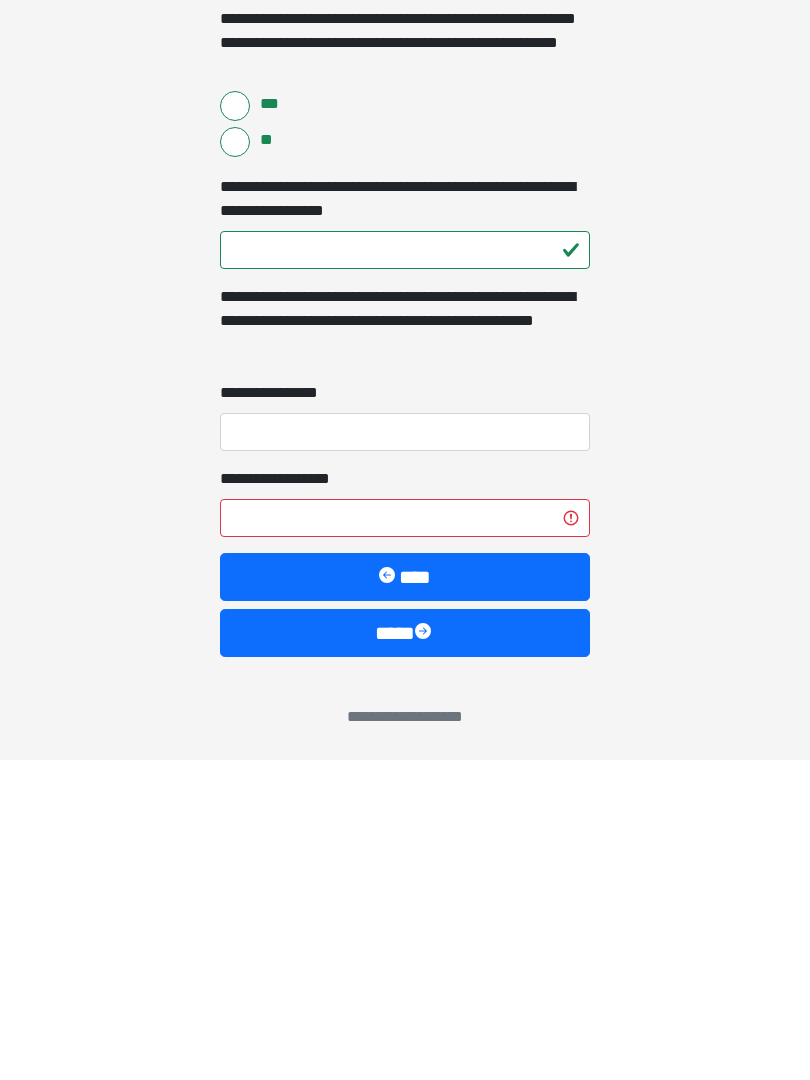 click on "**********" at bounding box center [405, -854] 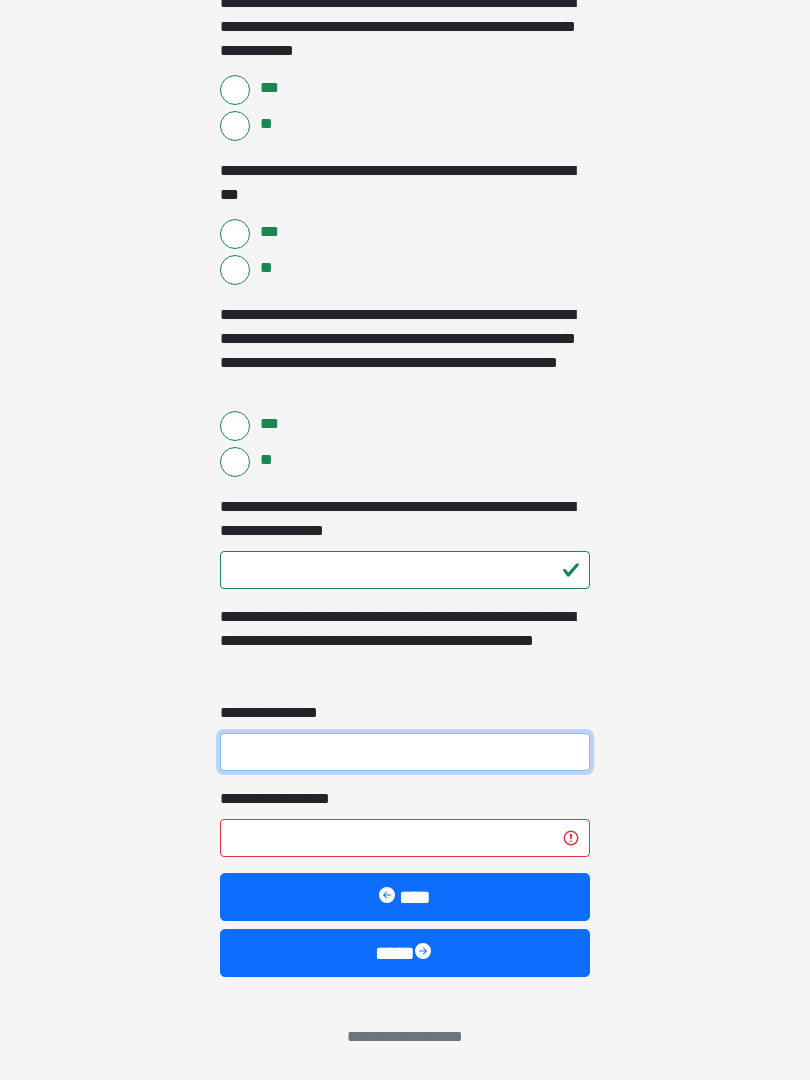 click on "**********" at bounding box center (405, 752) 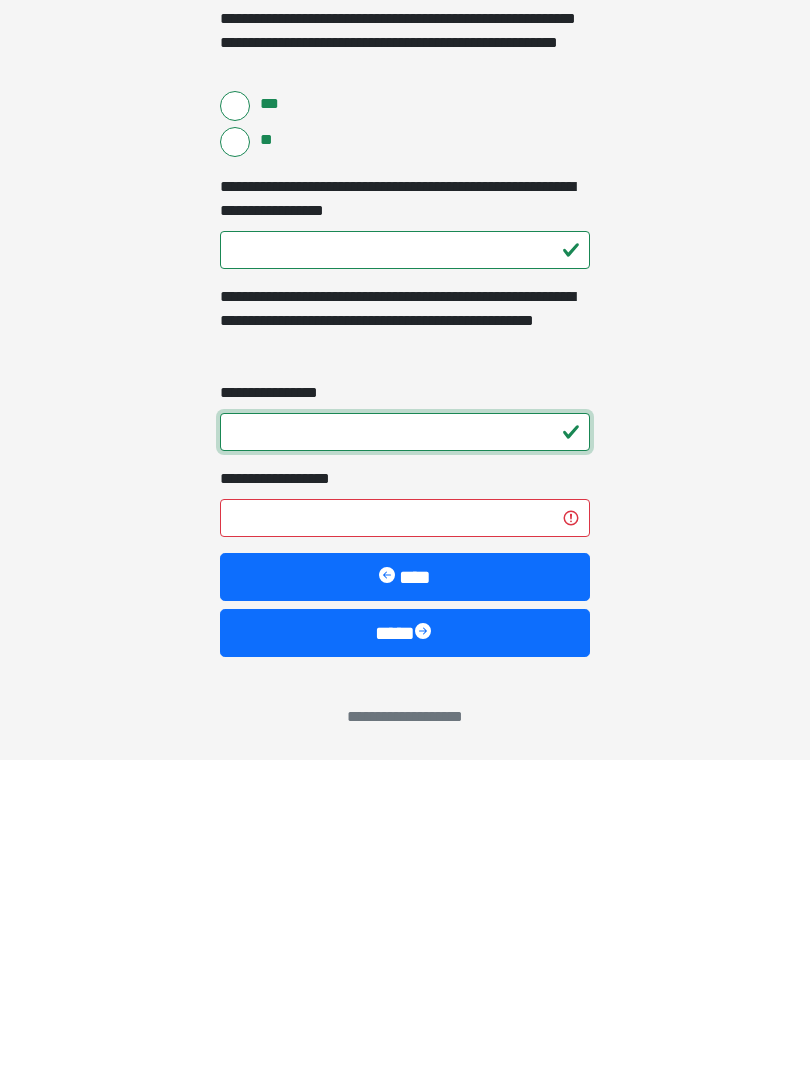 type on "*" 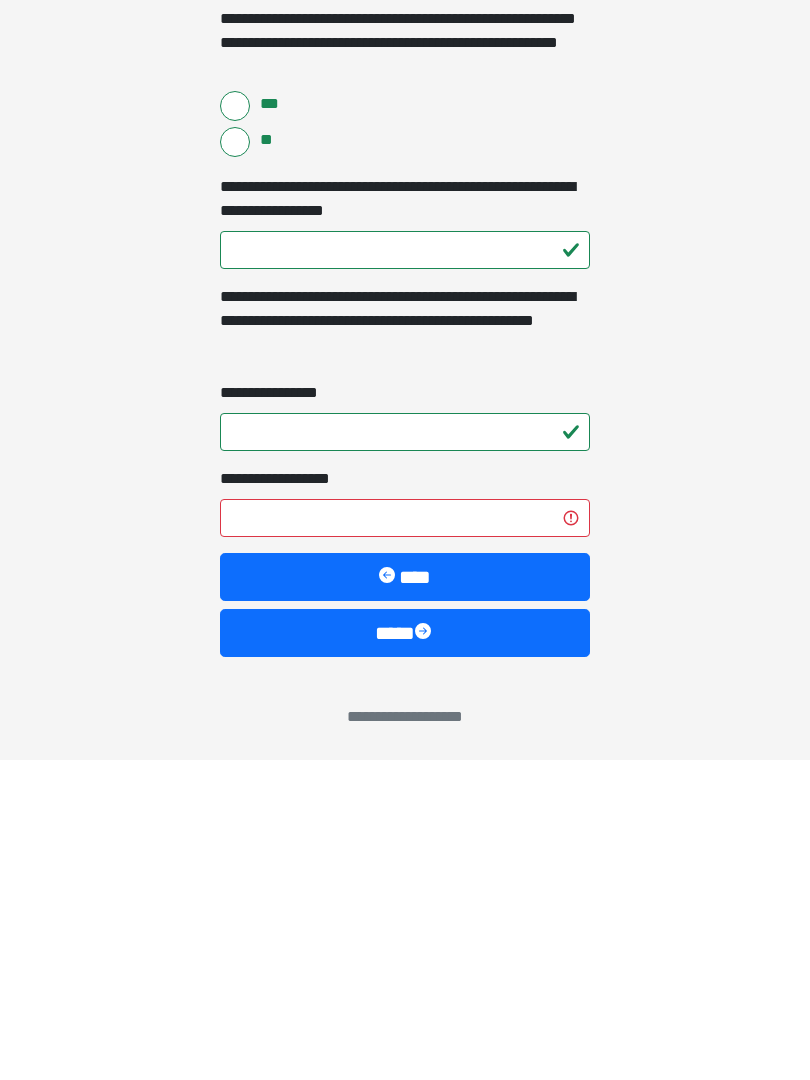 click on "**********" at bounding box center (405, 838) 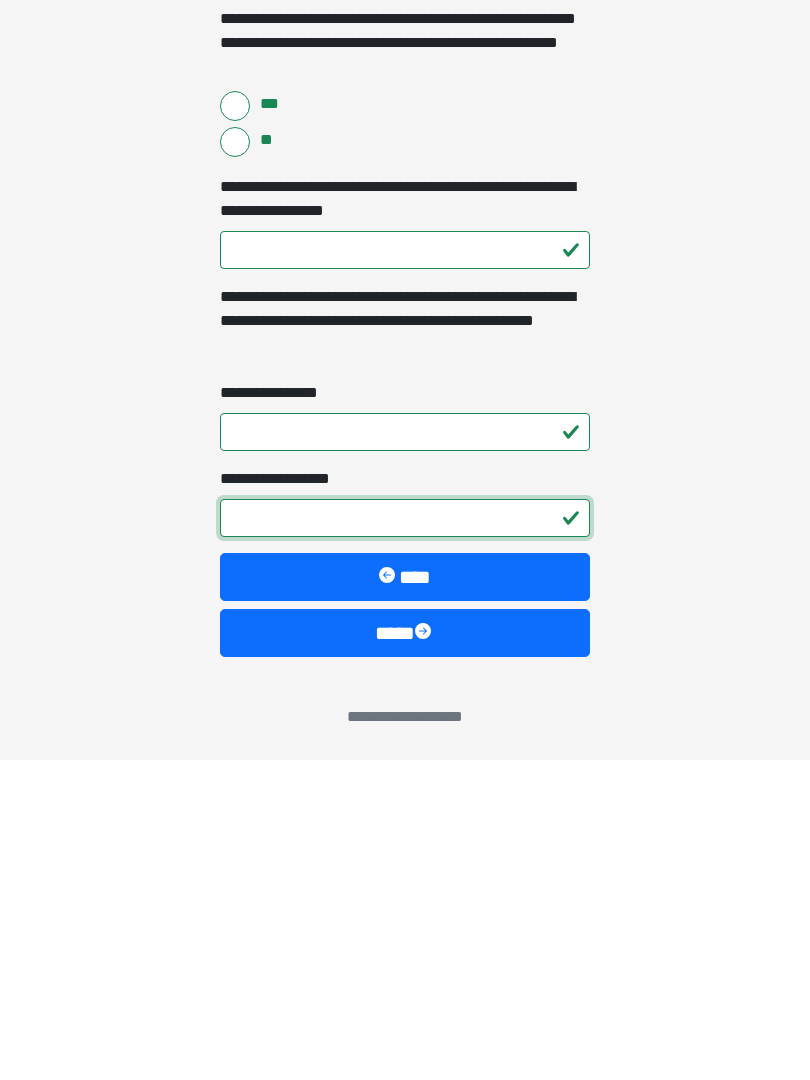 type on "*" 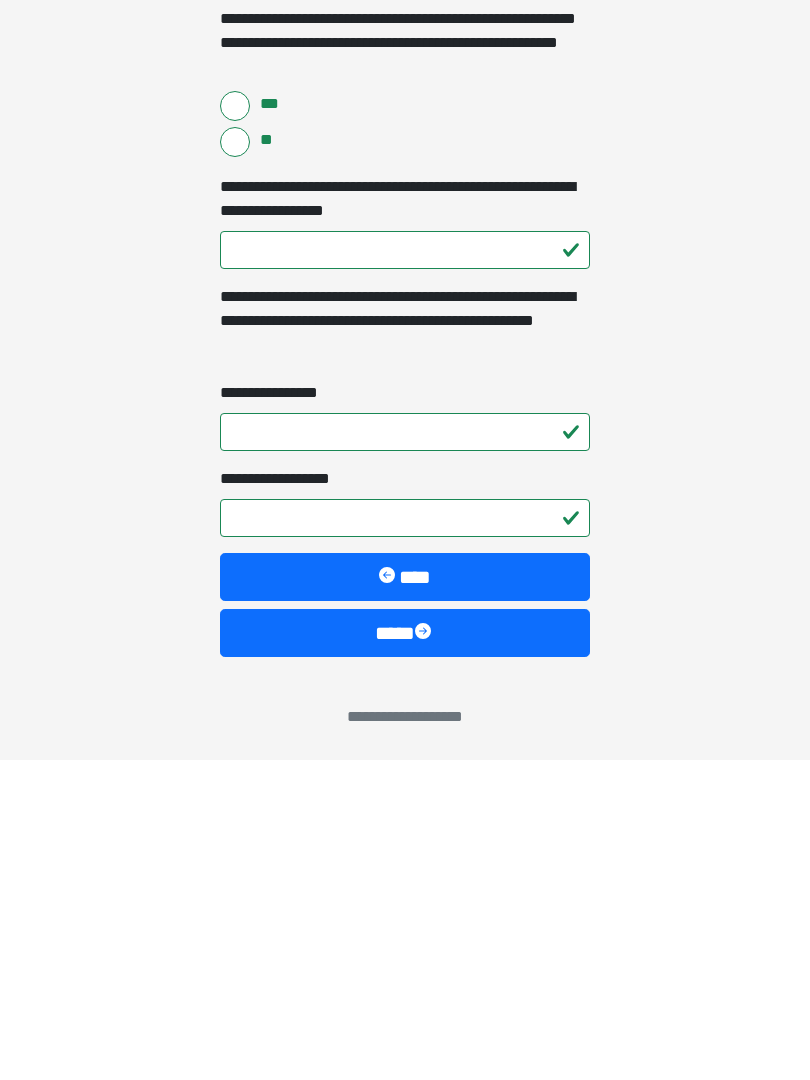 click on "**********" at bounding box center [405, -2379] 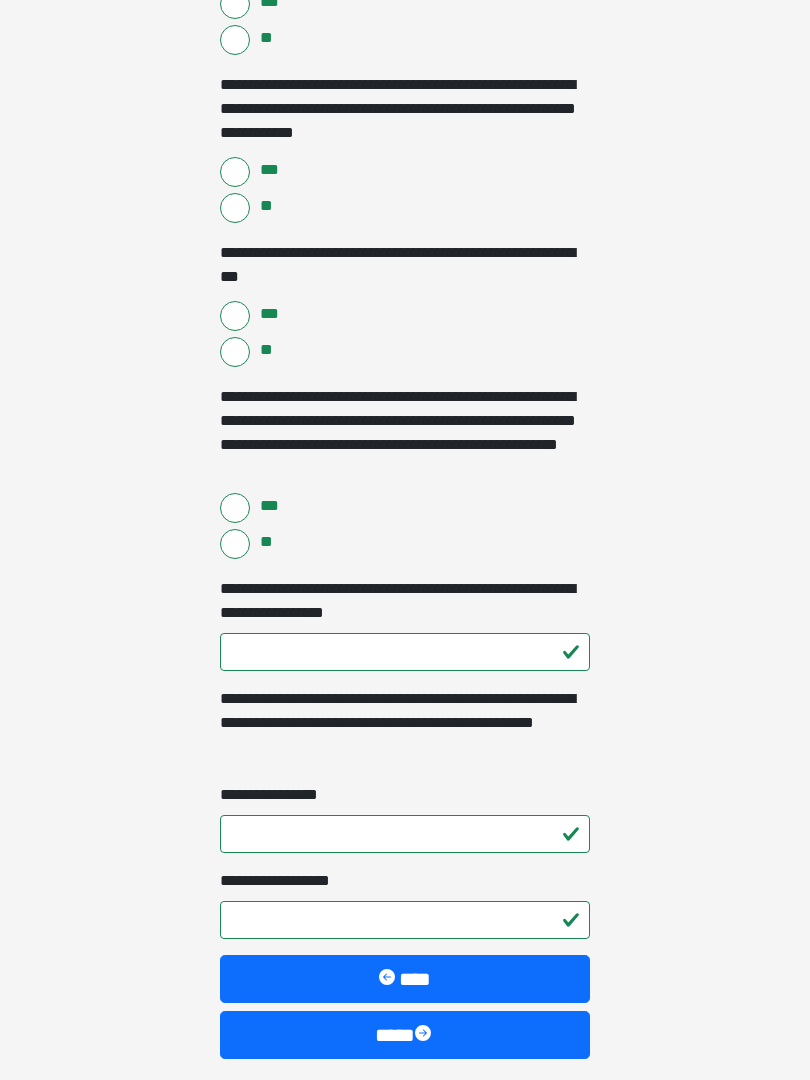 scroll, scrollTop: 2919, scrollLeft: 0, axis: vertical 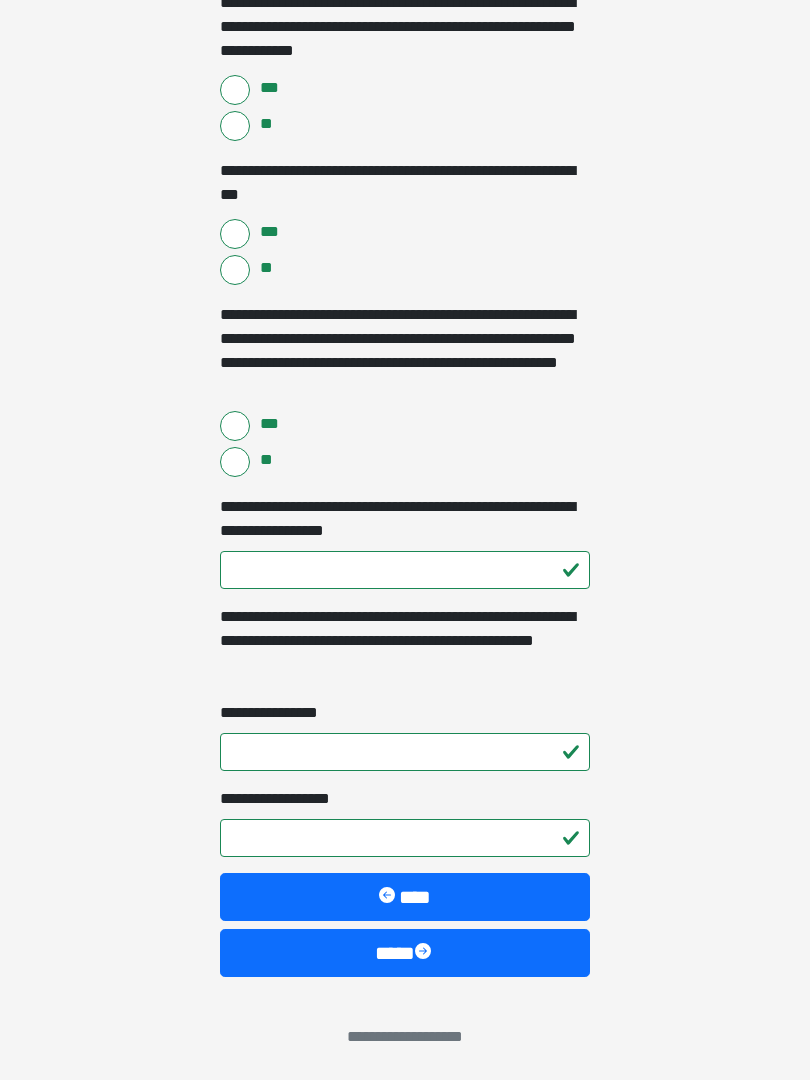 click on "****" at bounding box center [405, 953] 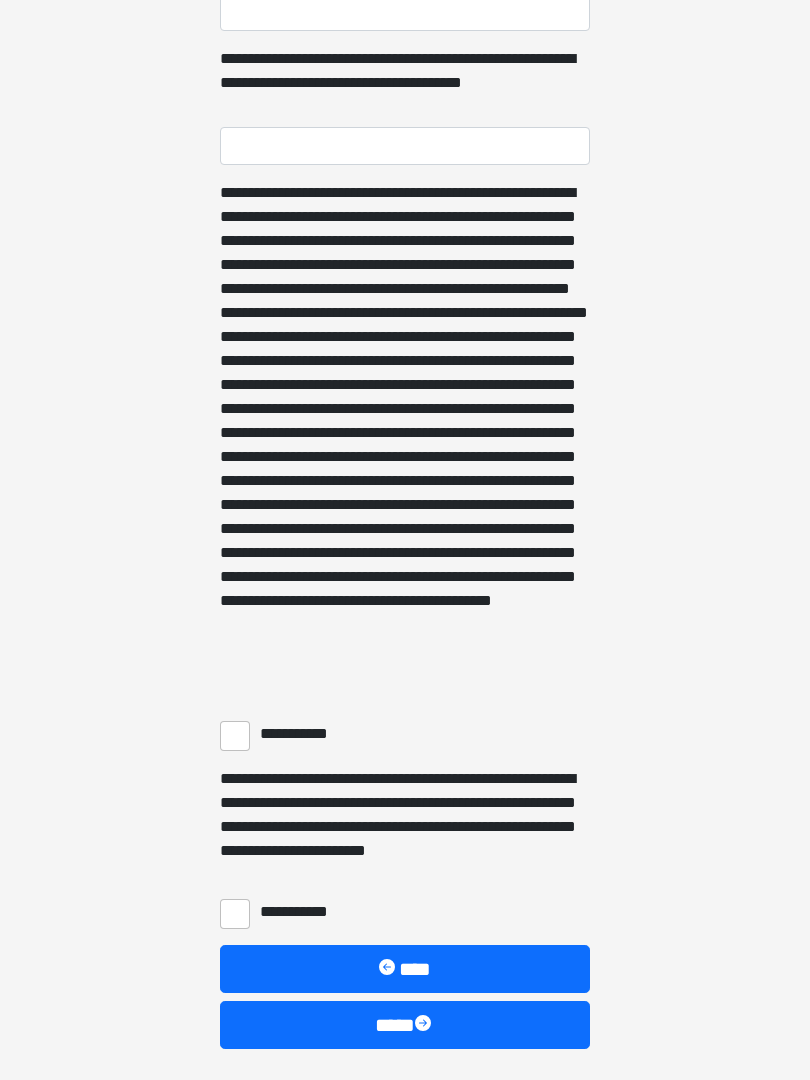 scroll, scrollTop: 1124, scrollLeft: 0, axis: vertical 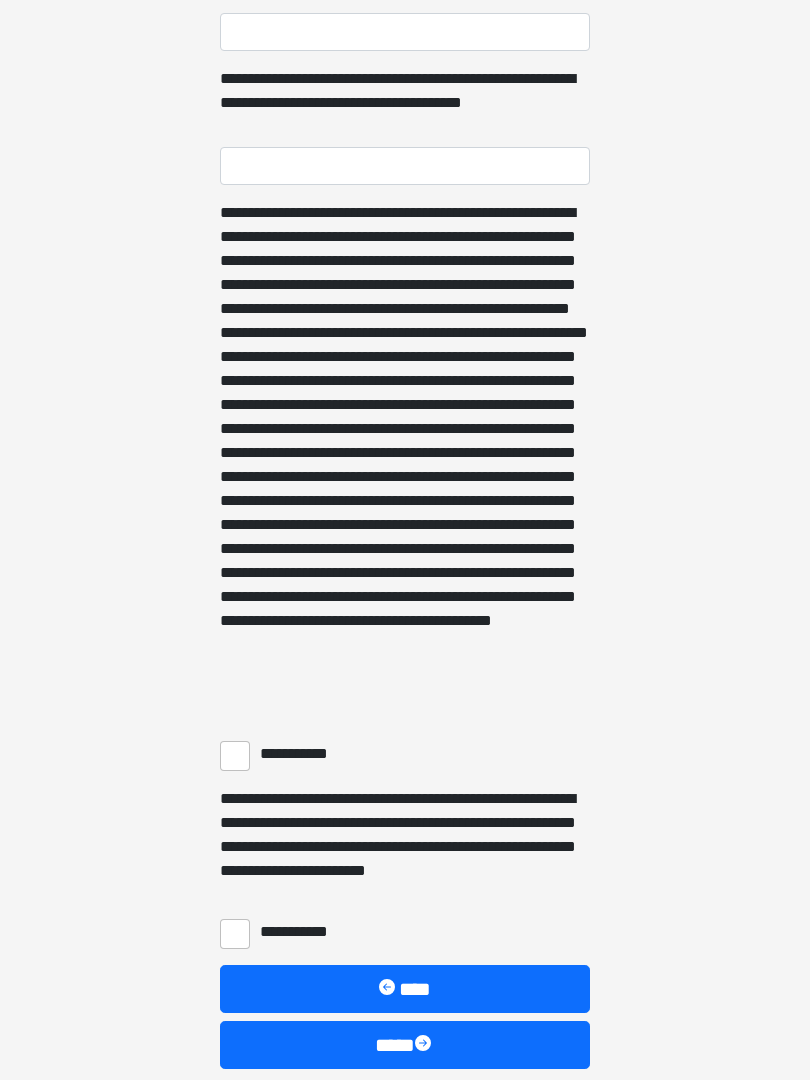 click on "**********" at bounding box center (235, 756) 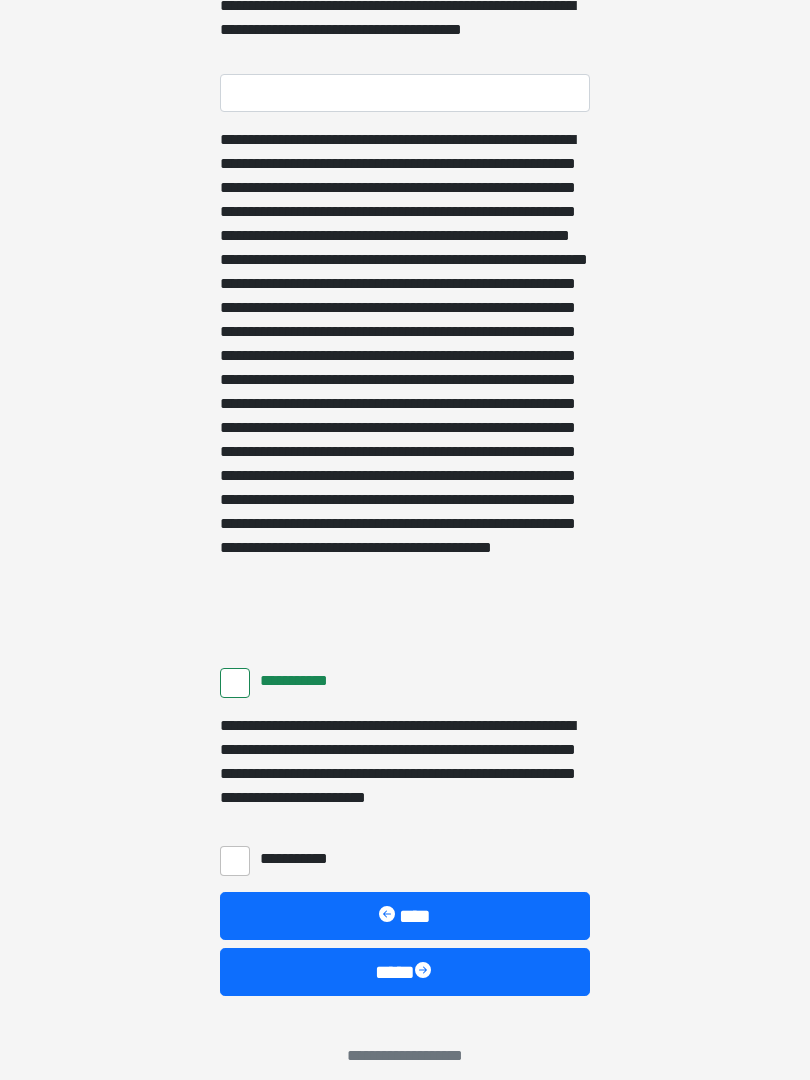 scroll, scrollTop: 1217, scrollLeft: 0, axis: vertical 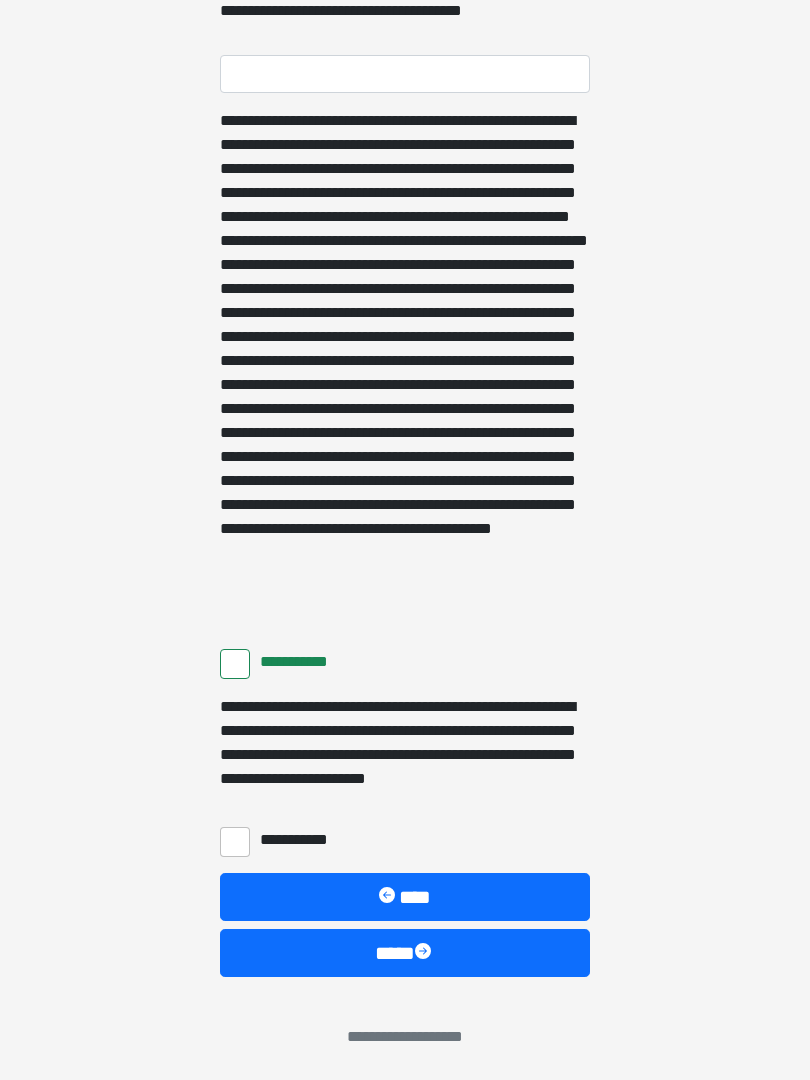 click on "**********" at bounding box center (235, 842) 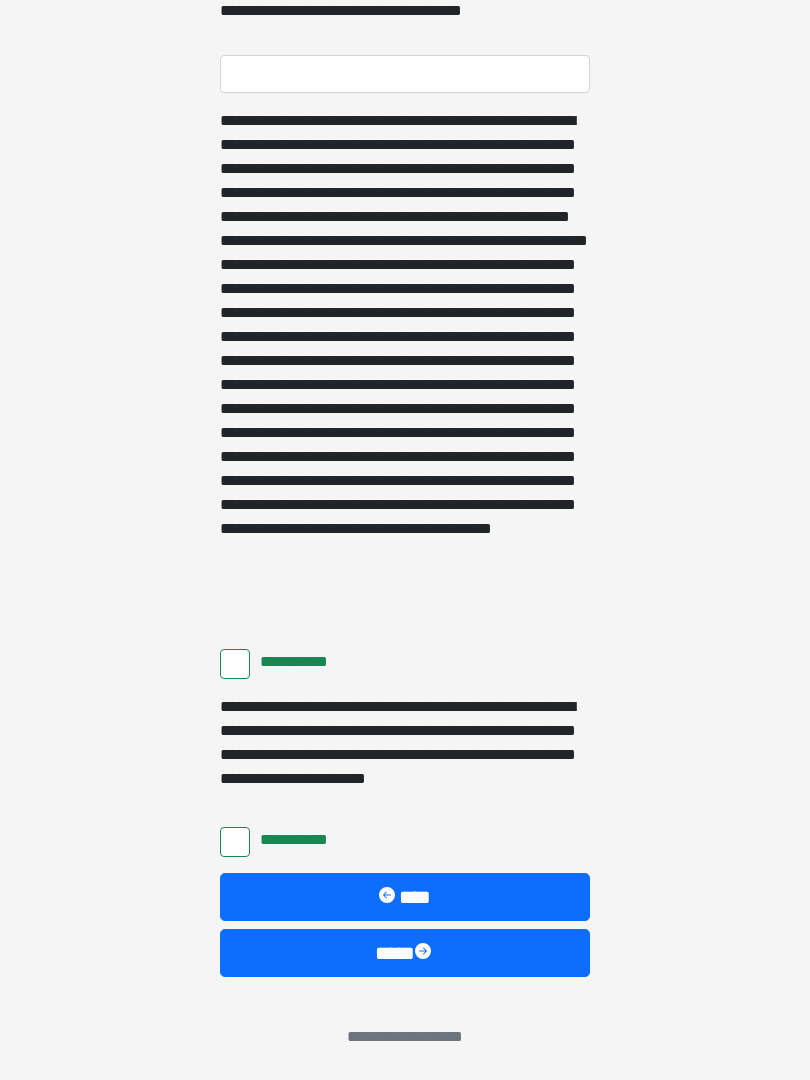 click on "****" at bounding box center (405, 953) 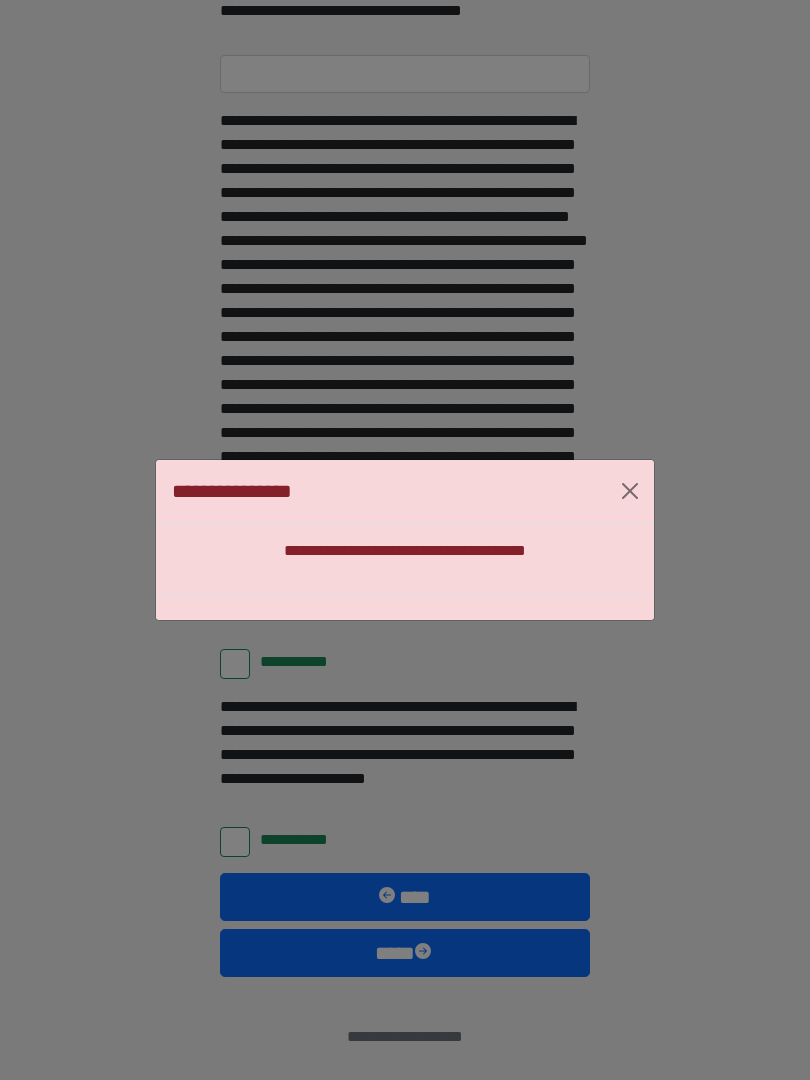 click on "**********" at bounding box center (405, 491) 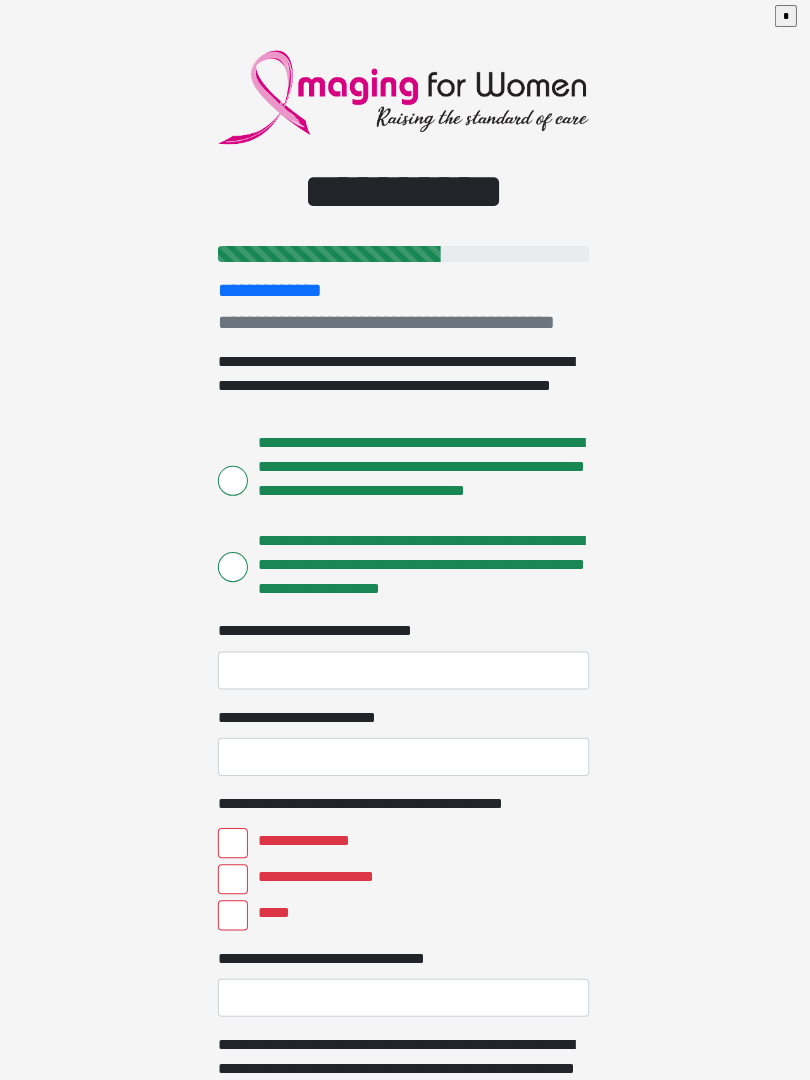 scroll, scrollTop: 0, scrollLeft: 0, axis: both 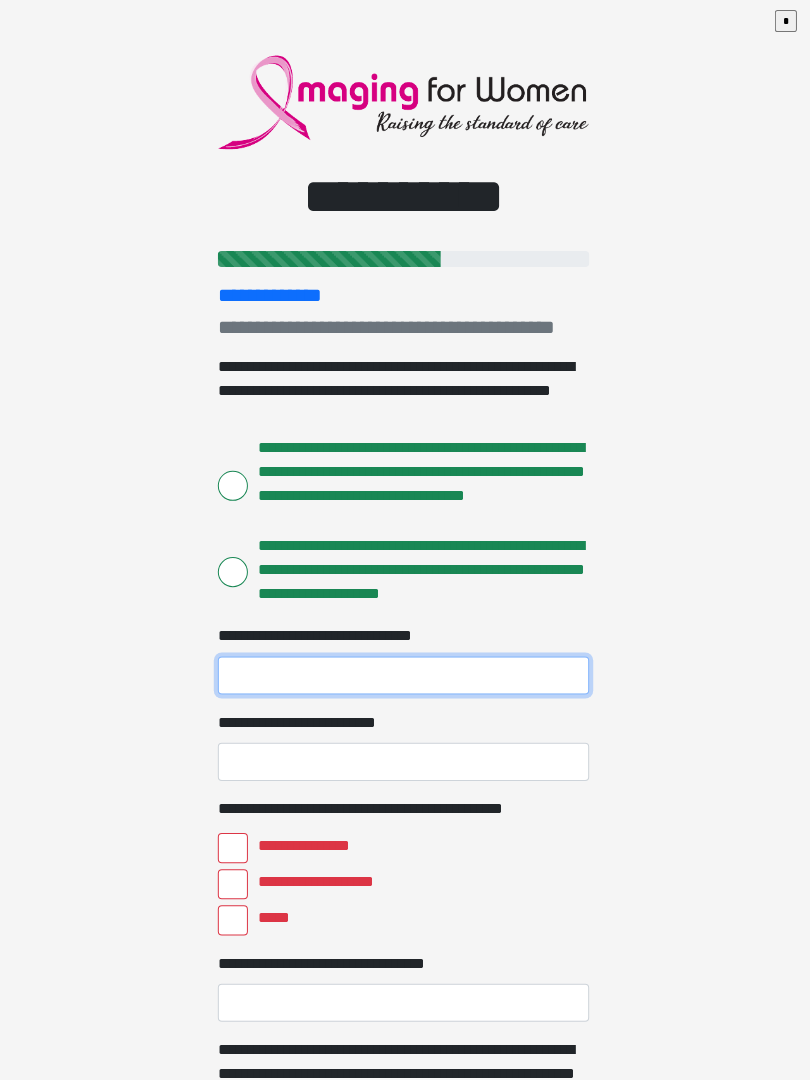 click on "**********" at bounding box center (405, 673) 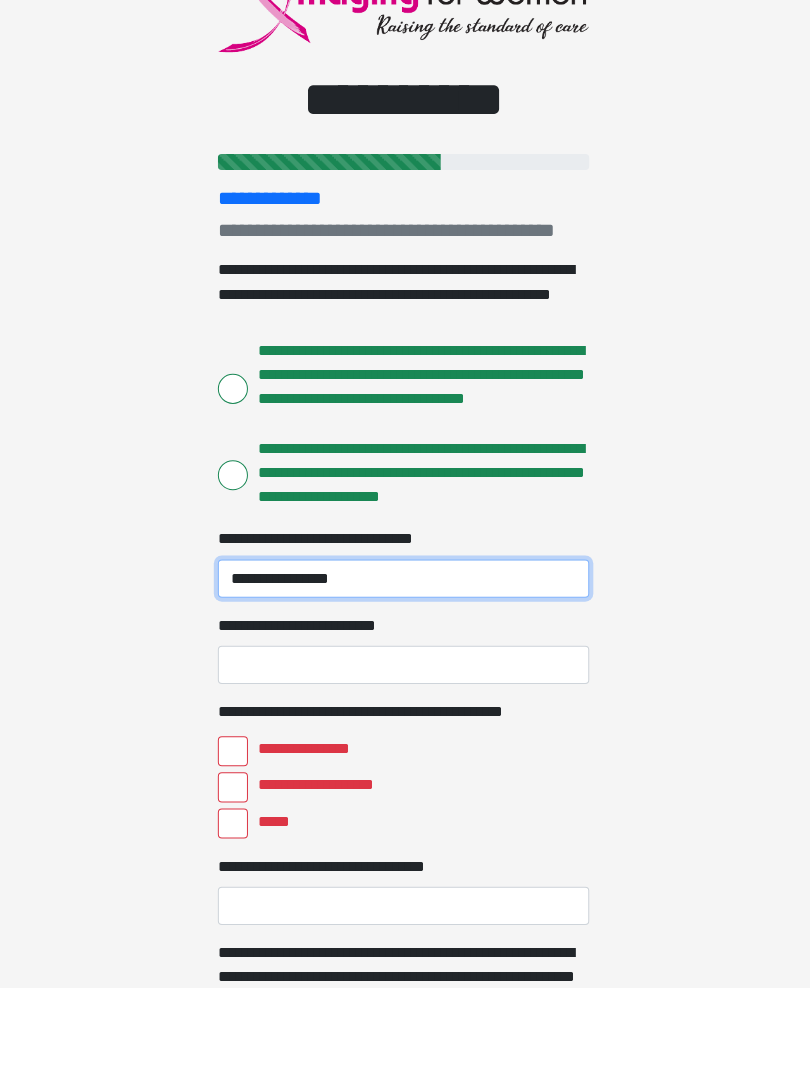 type on "**********" 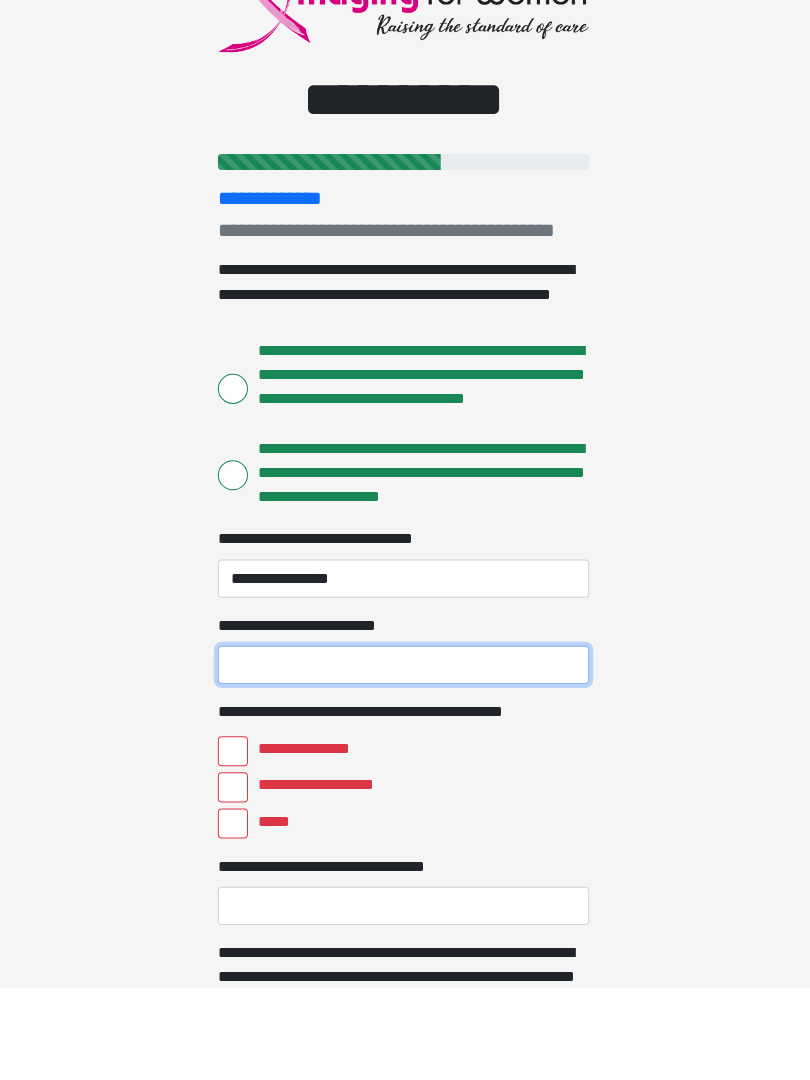 click on "**********" at bounding box center [405, 759] 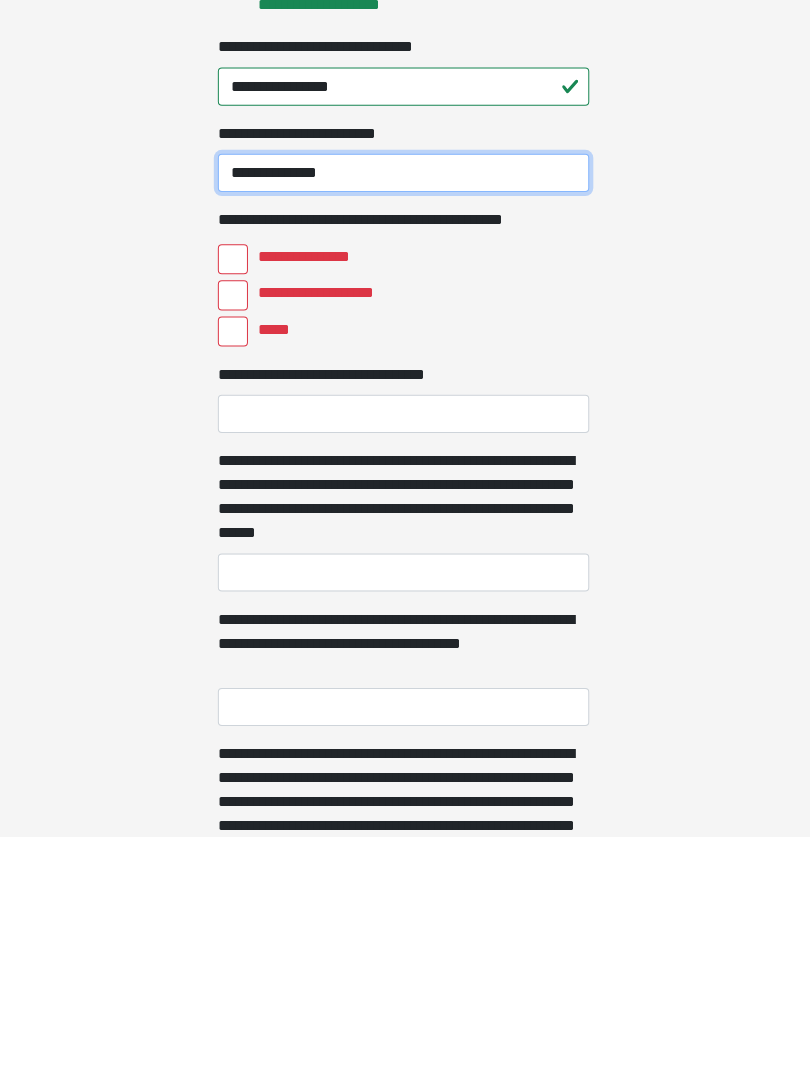 scroll, scrollTop: 341, scrollLeft: 0, axis: vertical 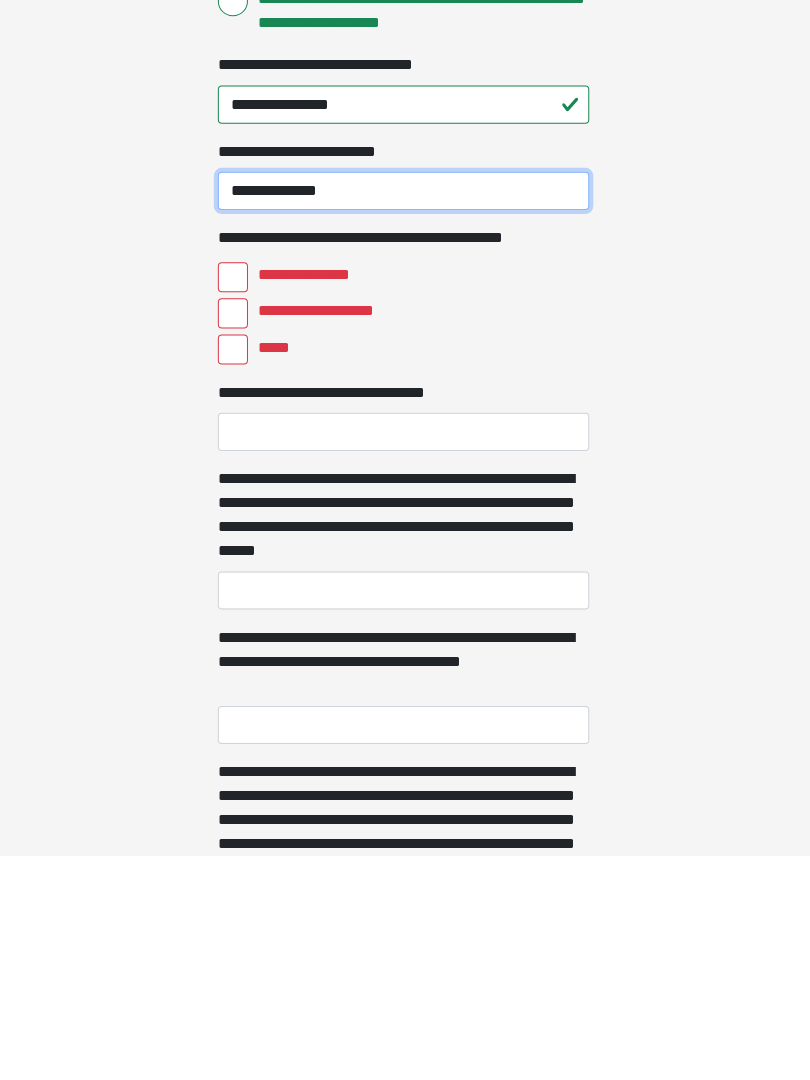 type on "**********" 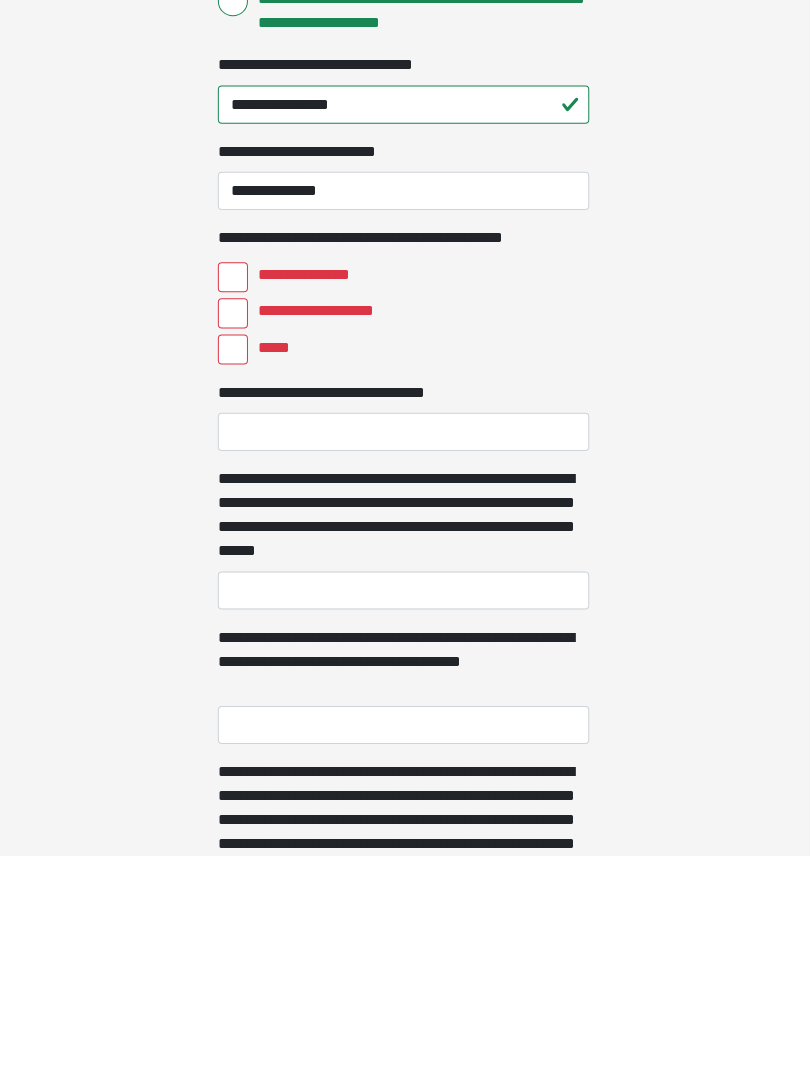 click on "**********" at bounding box center (235, 504) 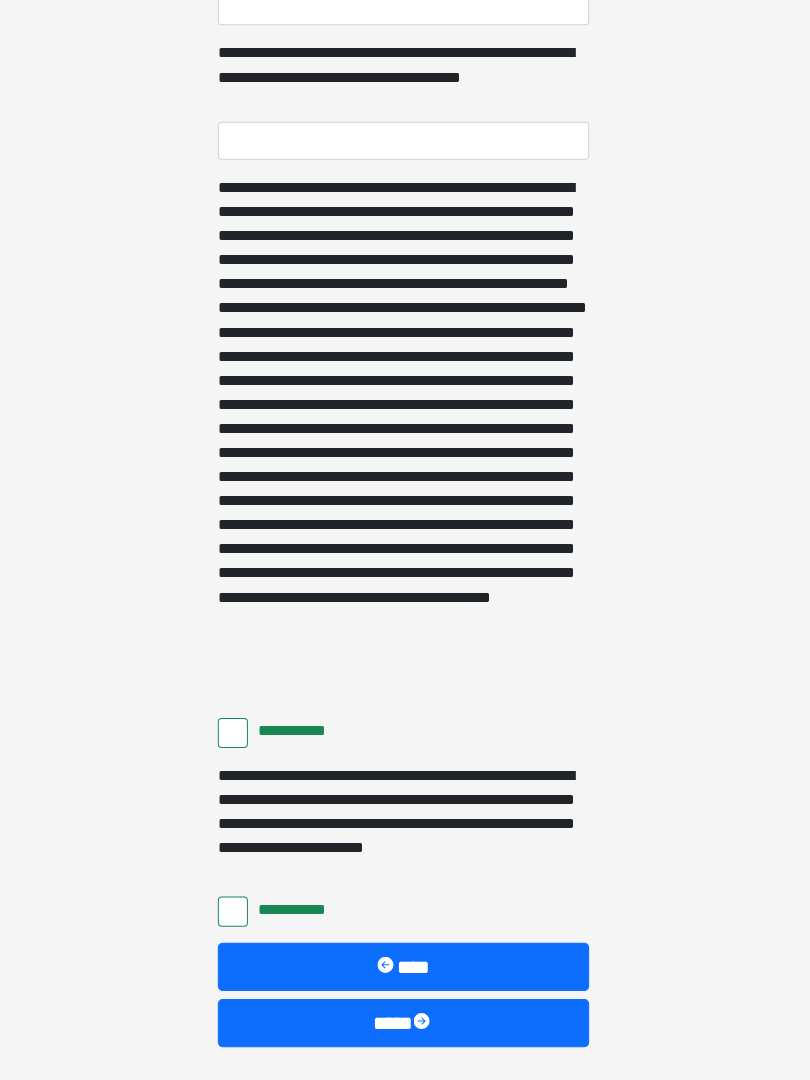 scroll, scrollTop: 1216, scrollLeft: 0, axis: vertical 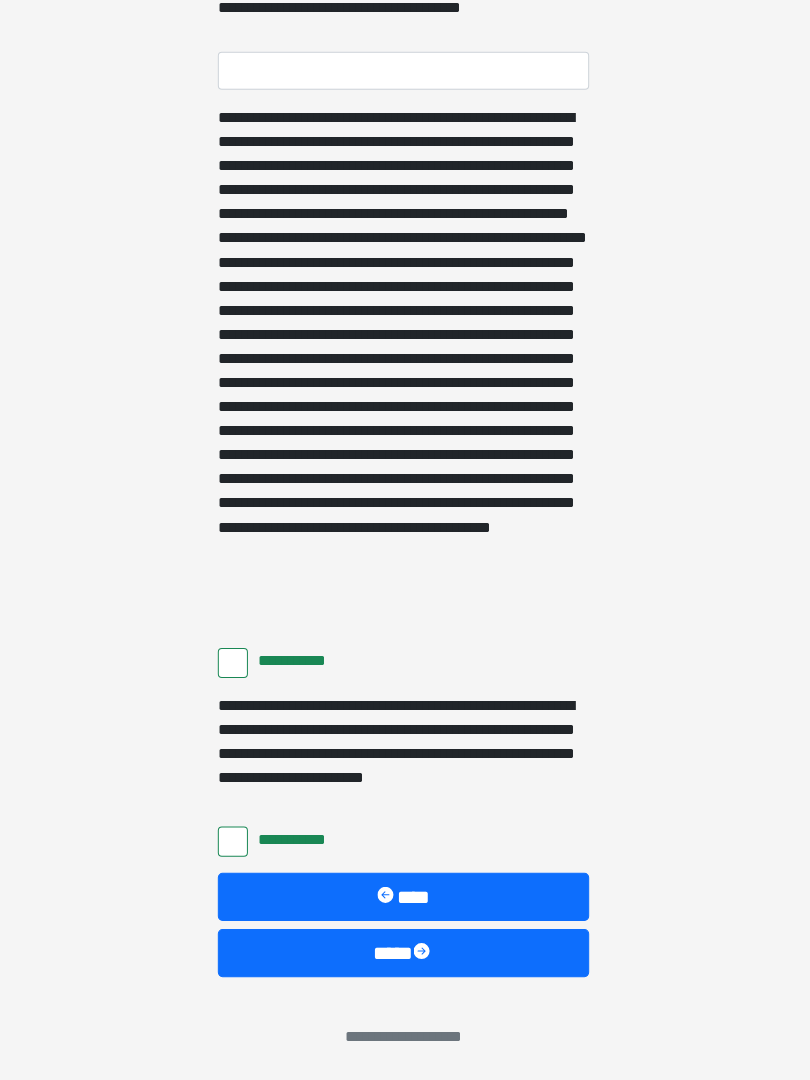click on "****" at bounding box center (405, 954) 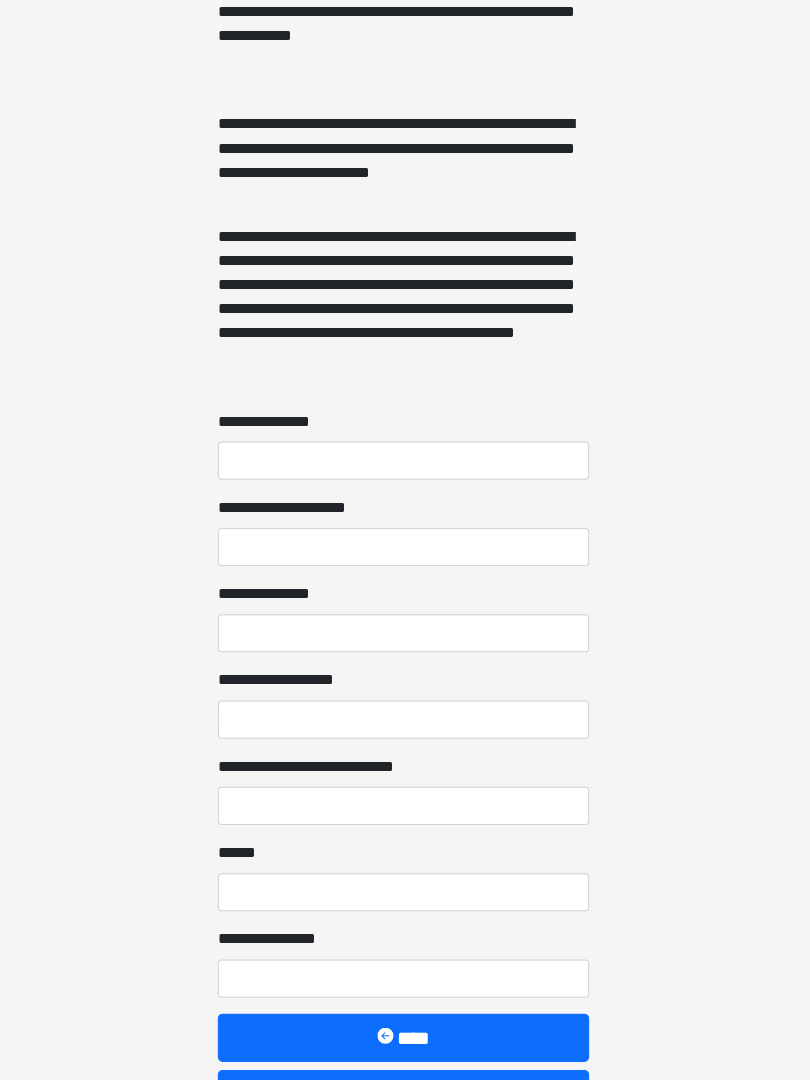 scroll, scrollTop: 1466, scrollLeft: 0, axis: vertical 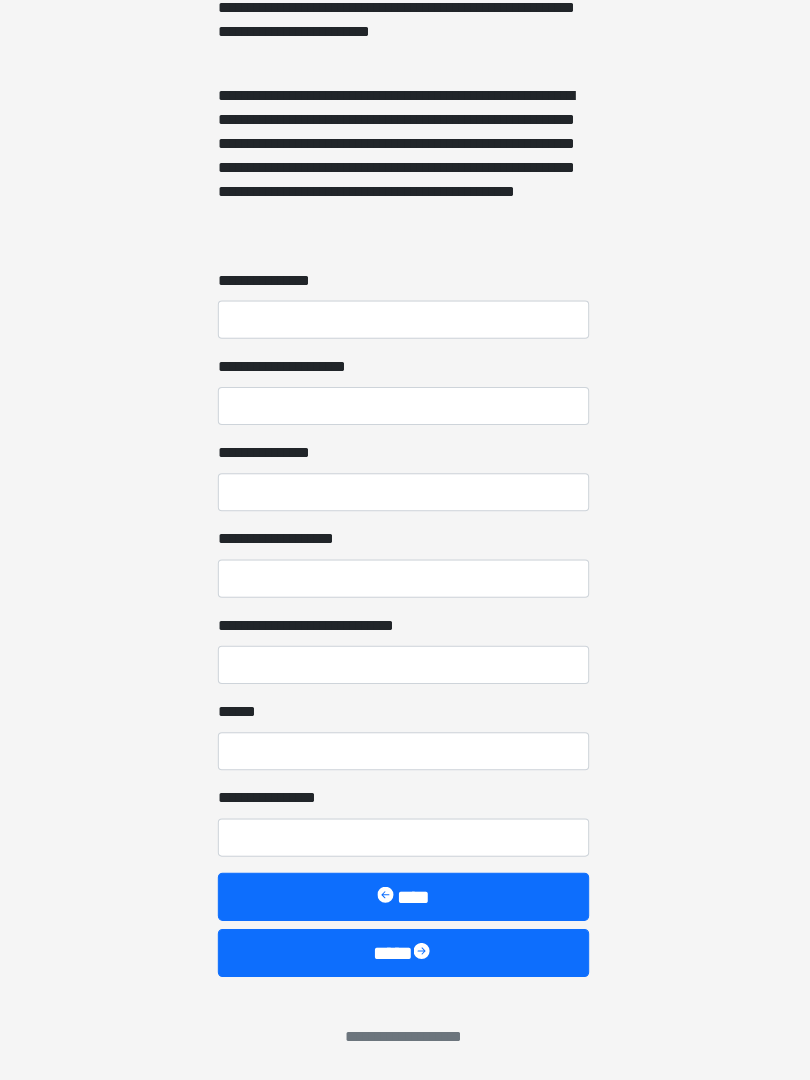 click at bounding box center [425, 954] 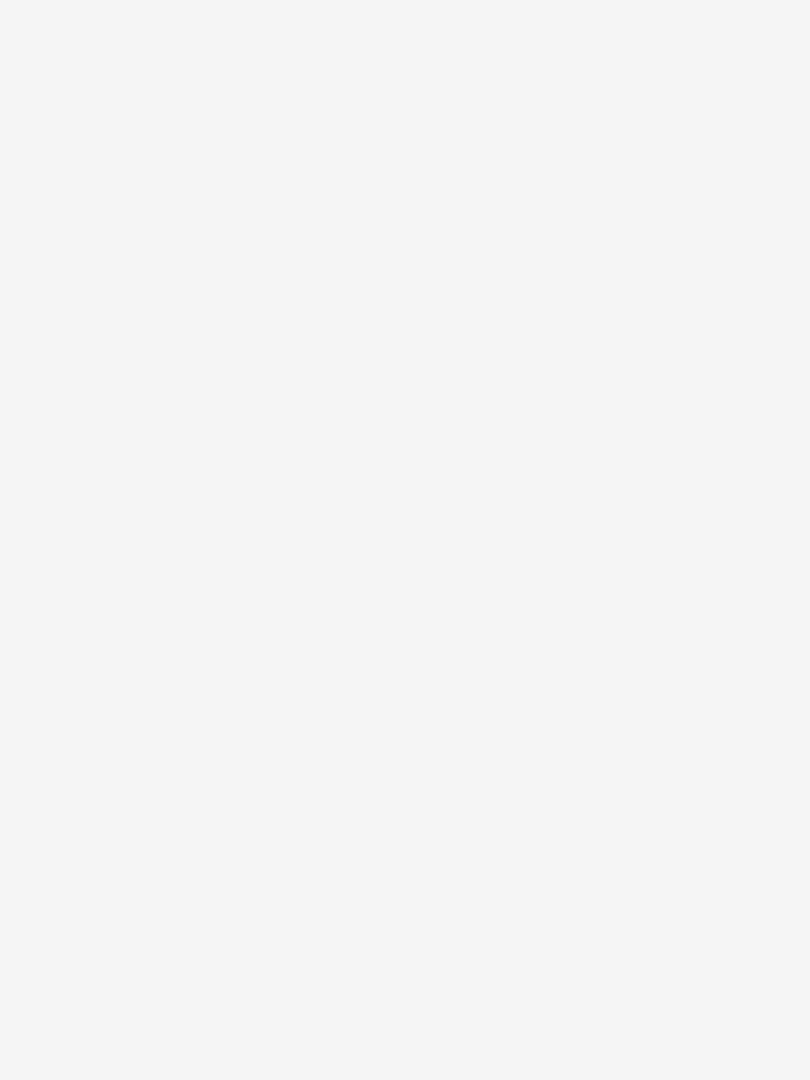 scroll, scrollTop: 0, scrollLeft: 0, axis: both 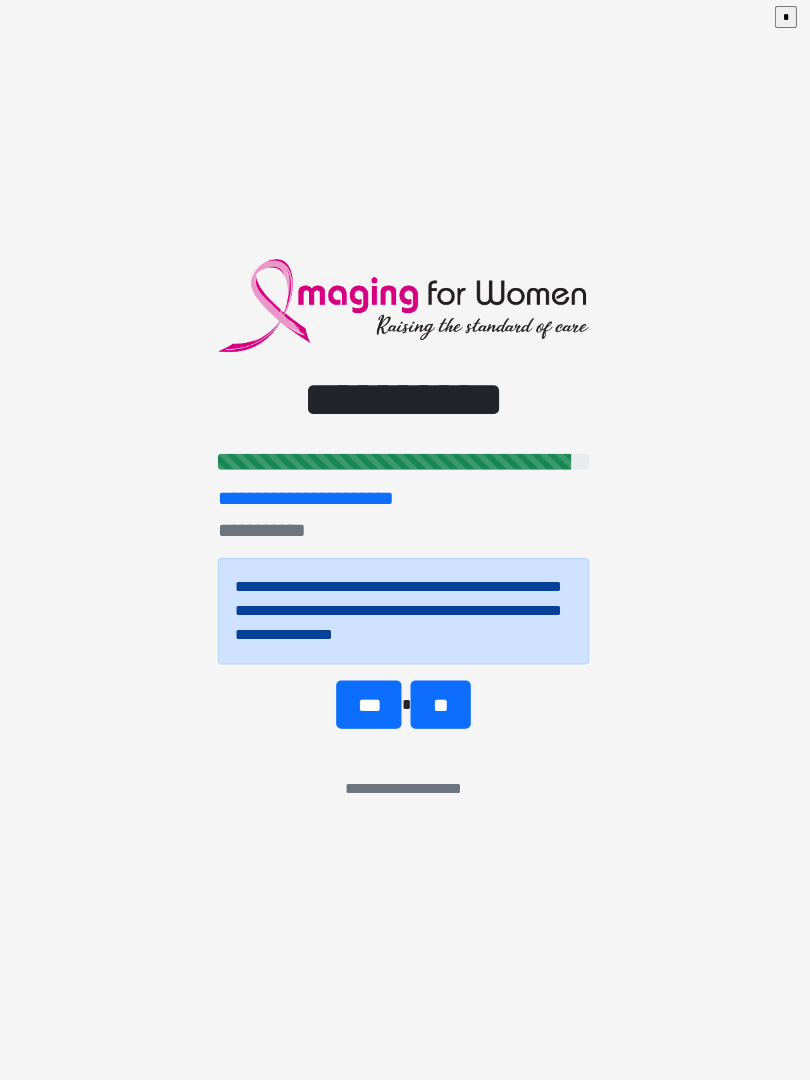 click on "***" at bounding box center (370, 706) 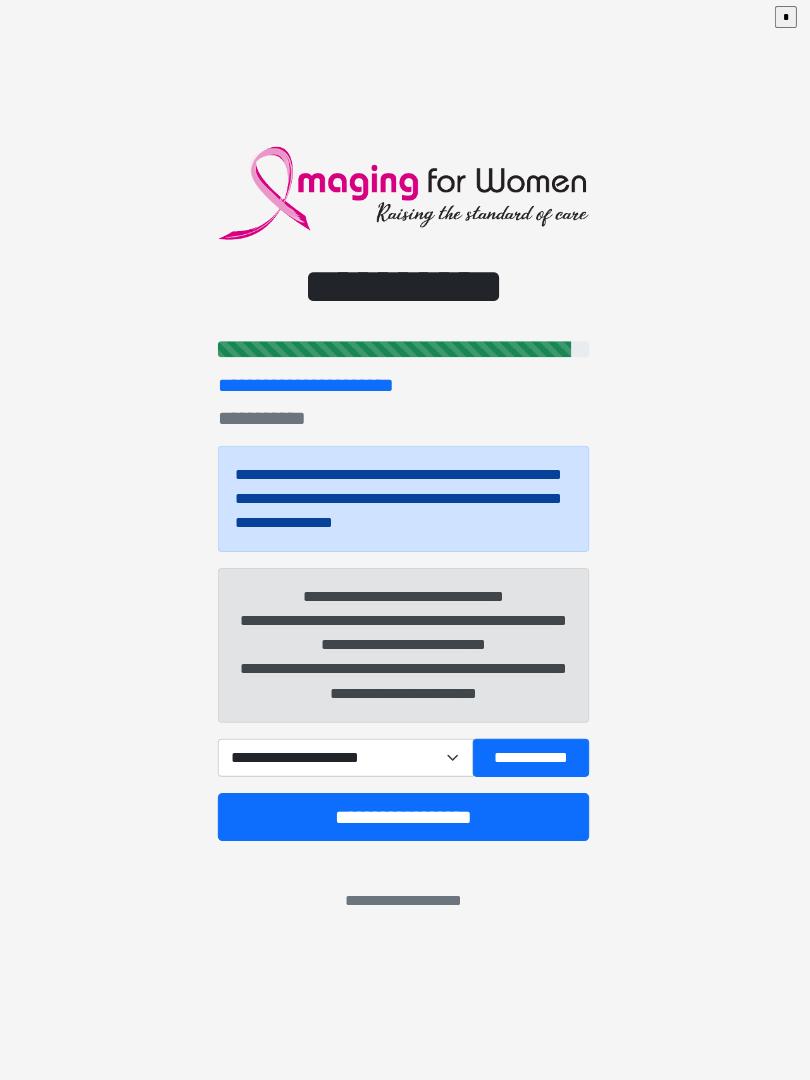 click on "**********" at bounding box center [532, 759] 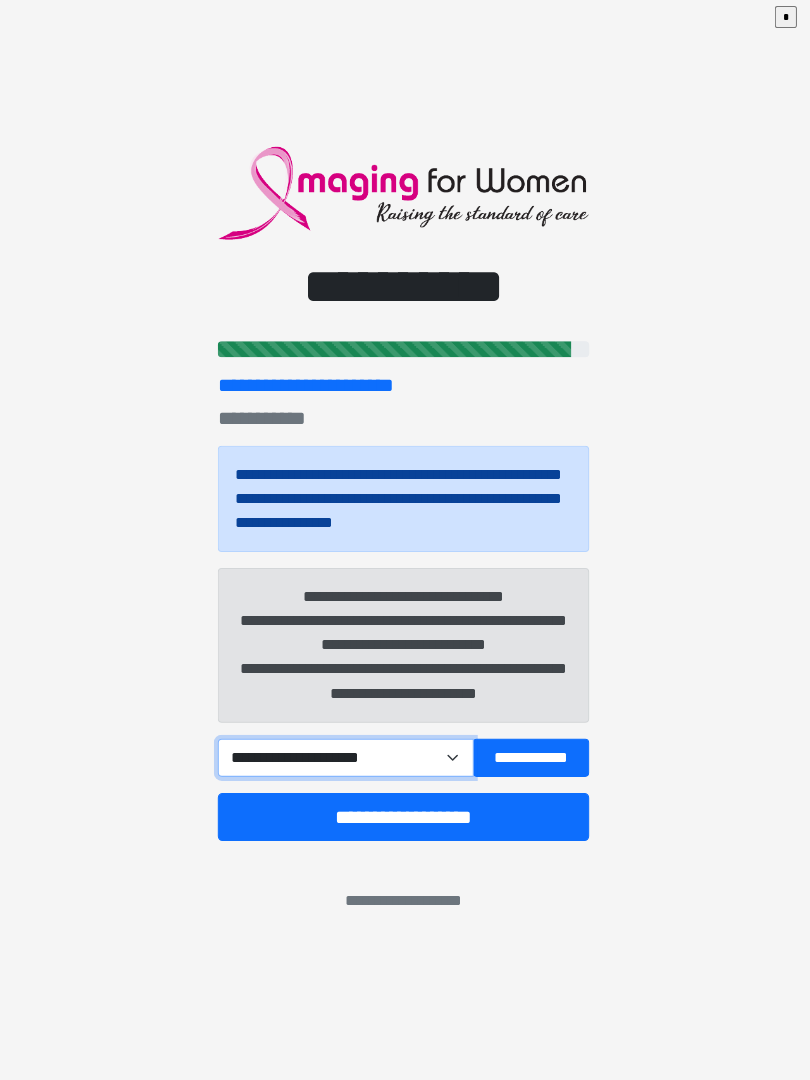 select on "*****" 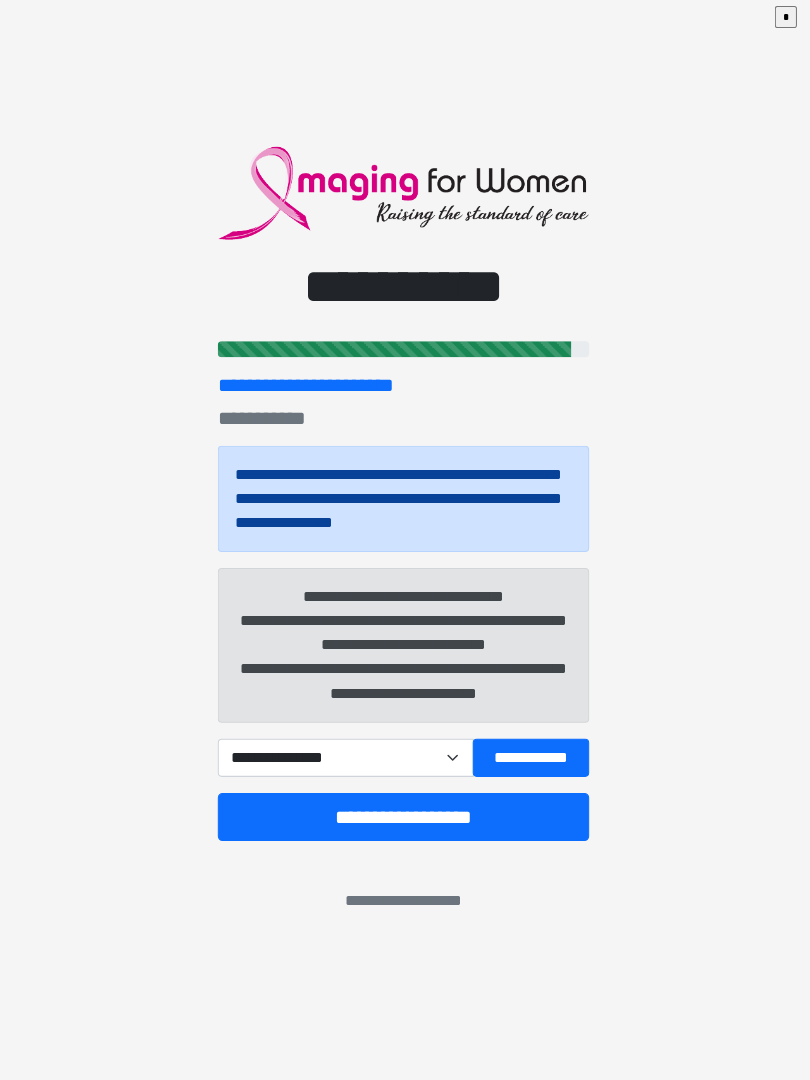 click on "**********" at bounding box center (405, 818) 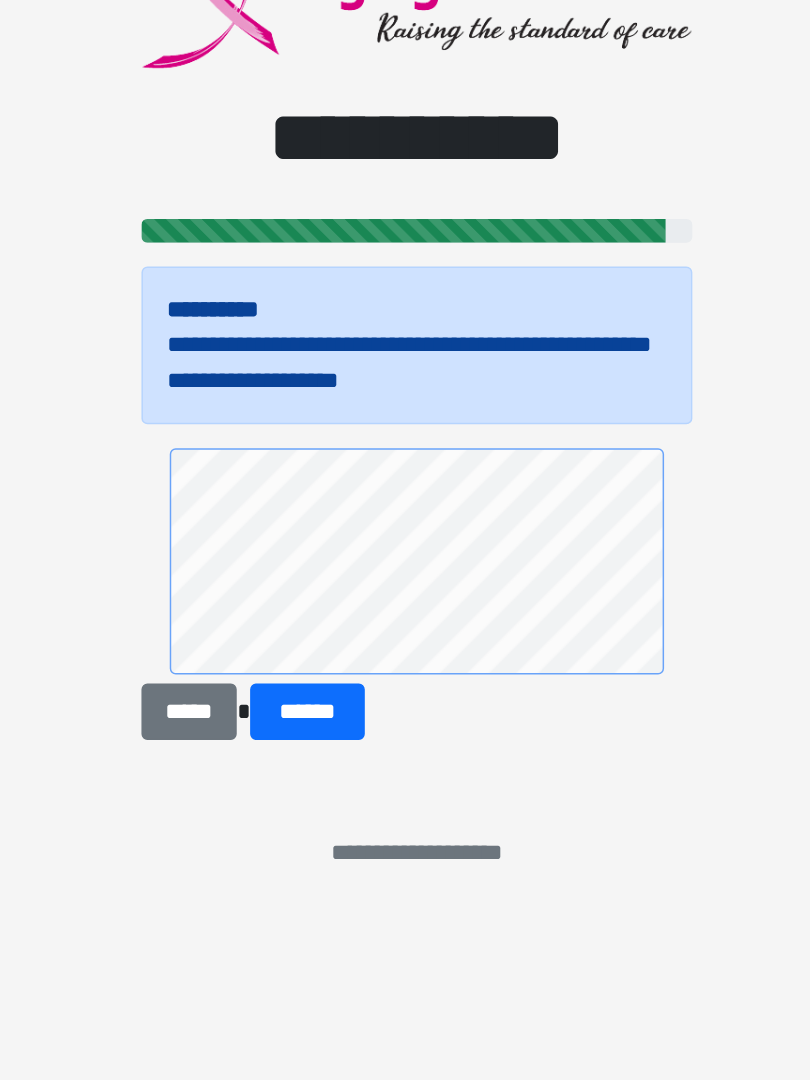 click on "******" at bounding box center [331, 749] 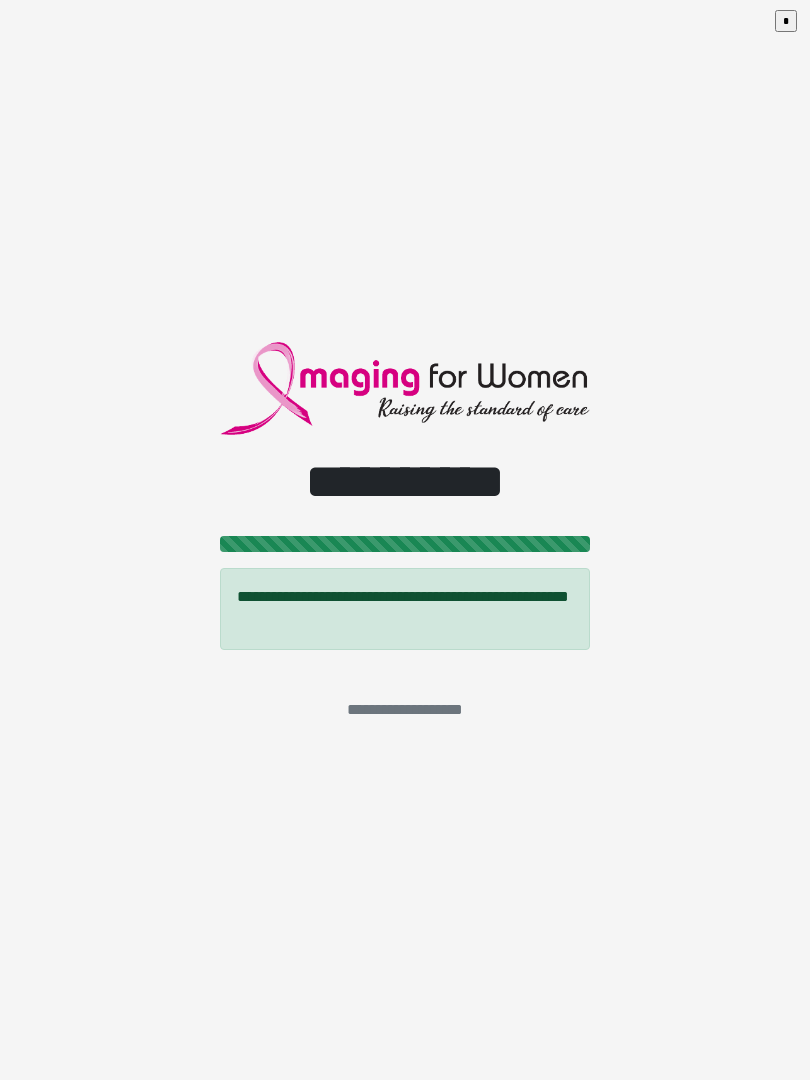 click on "*" at bounding box center (790, 25) 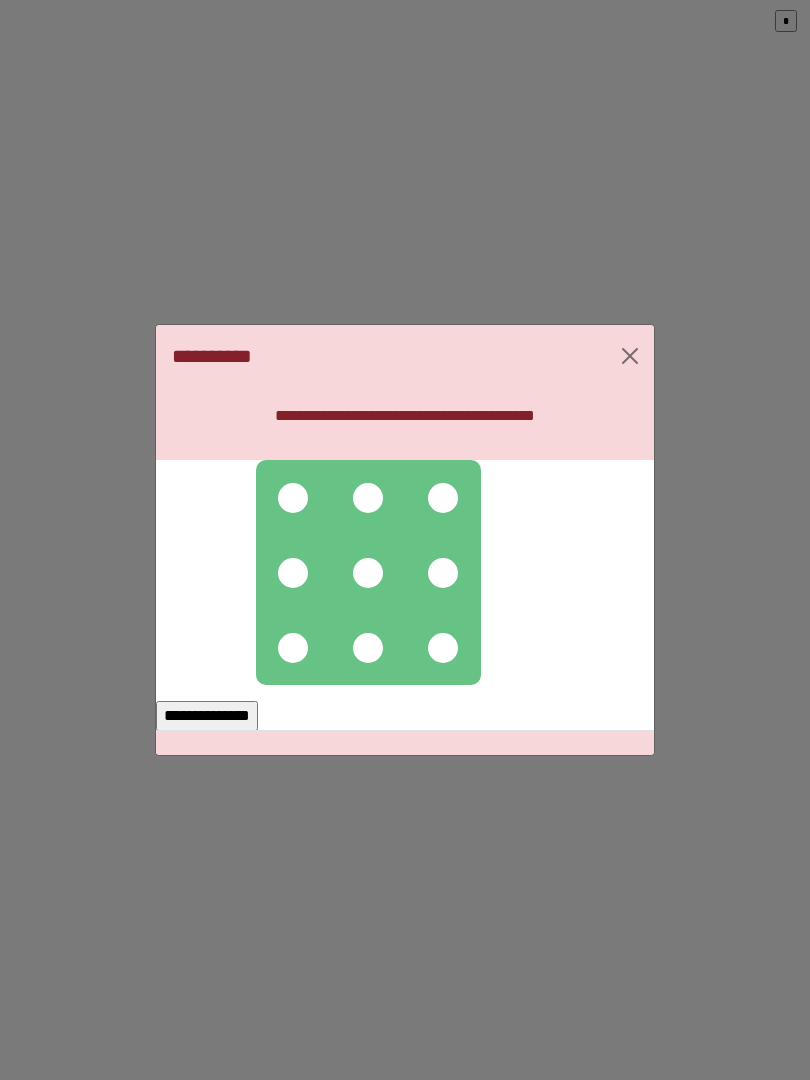 click at bounding box center [293, 498] 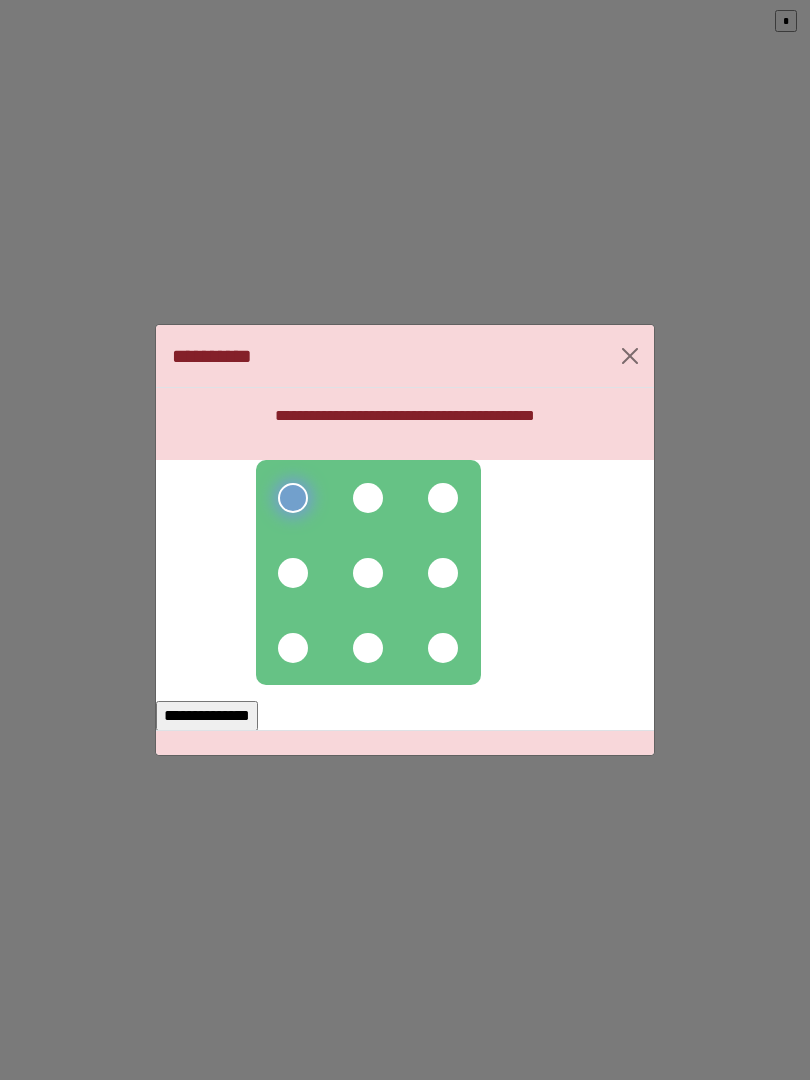 click at bounding box center [368, 572] 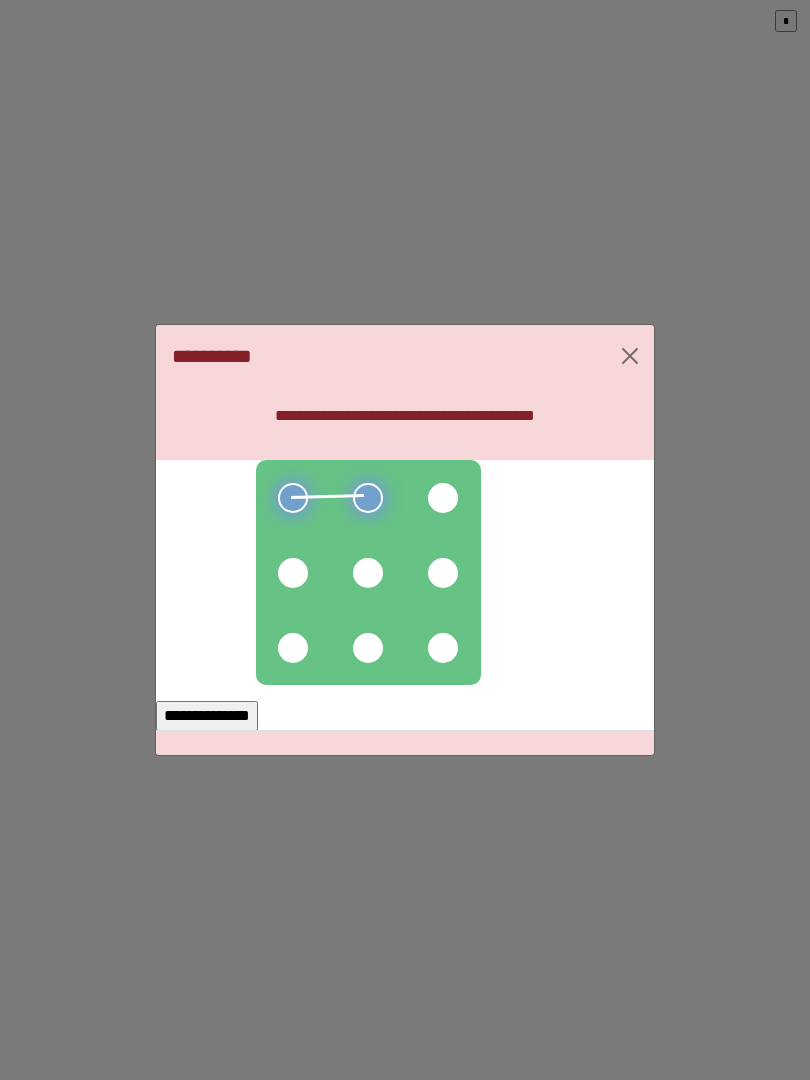 click at bounding box center (293, 573) 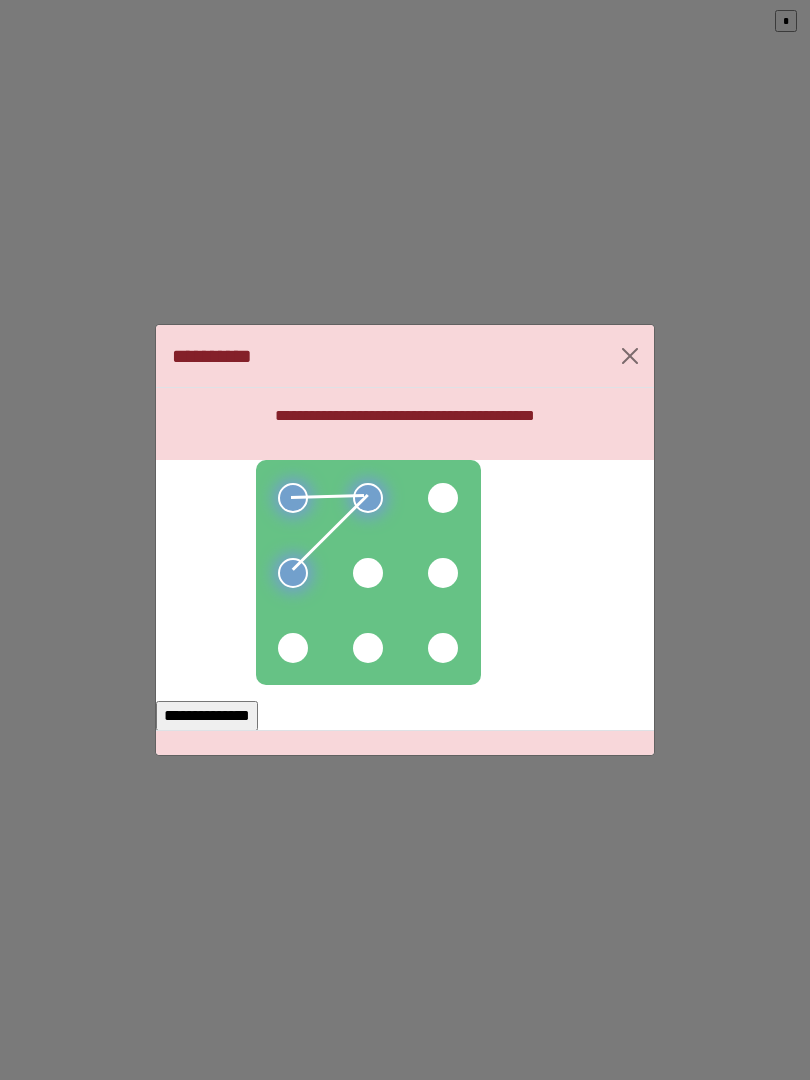 click at bounding box center (368, 573) 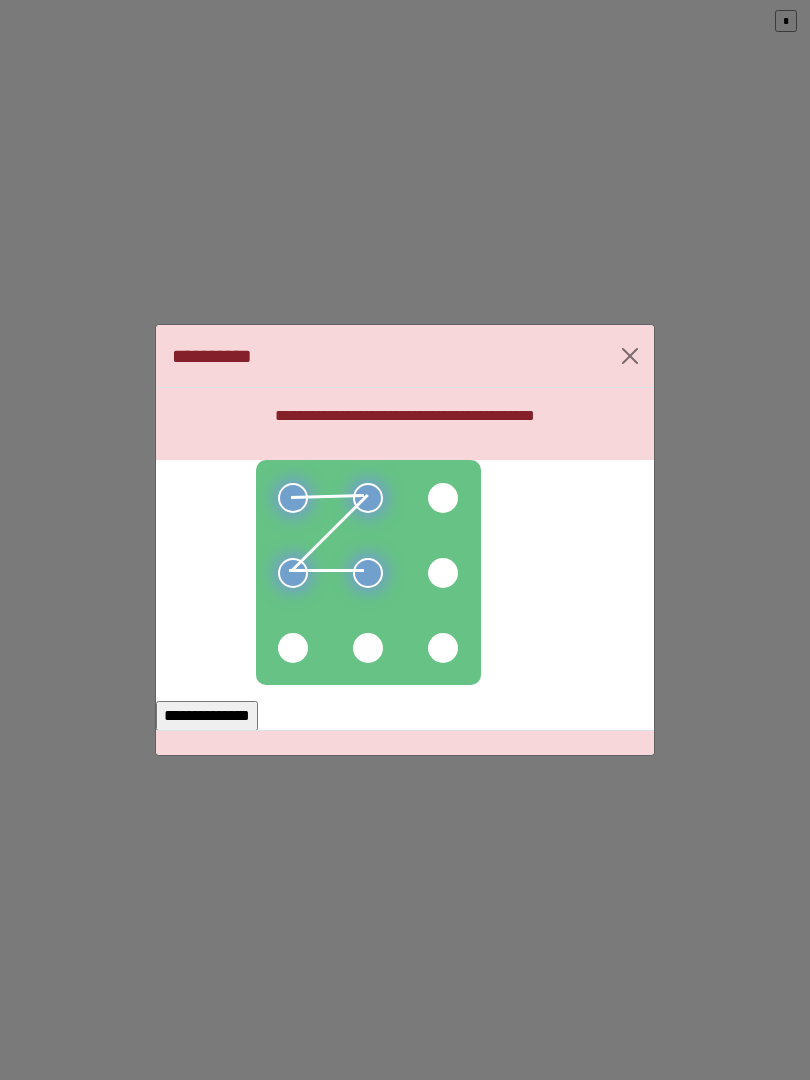click at bounding box center (293, 648) 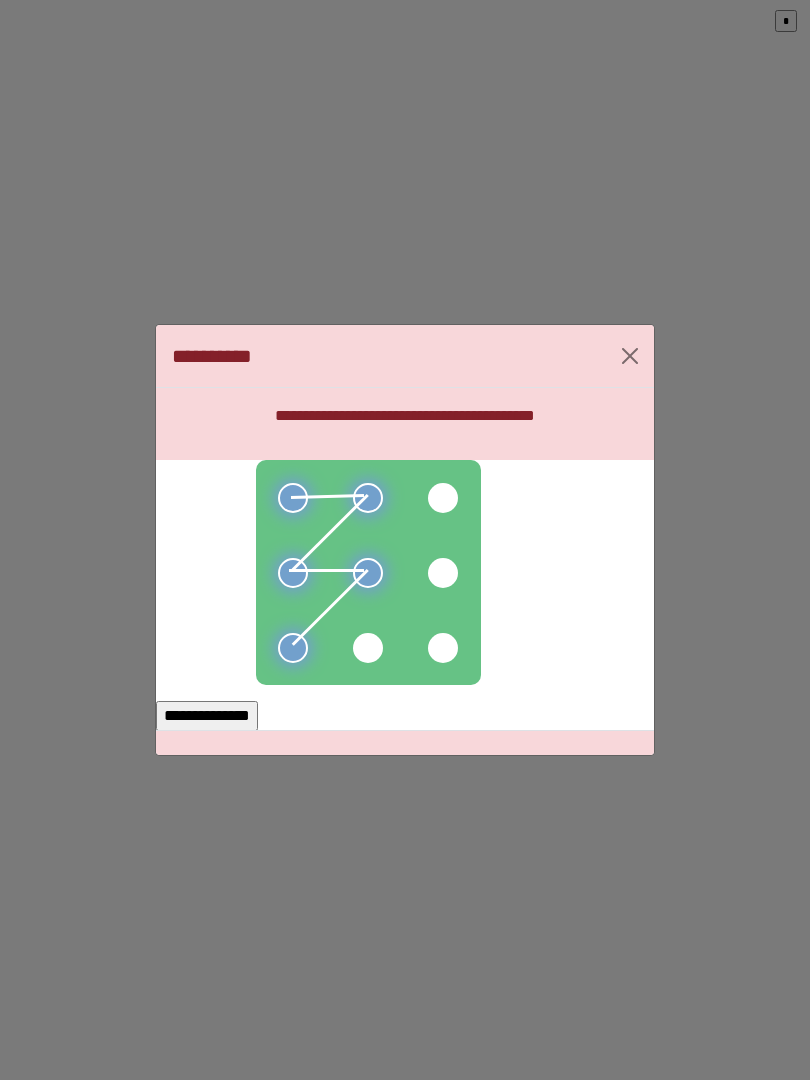 click on "**********" at bounding box center (207, 716) 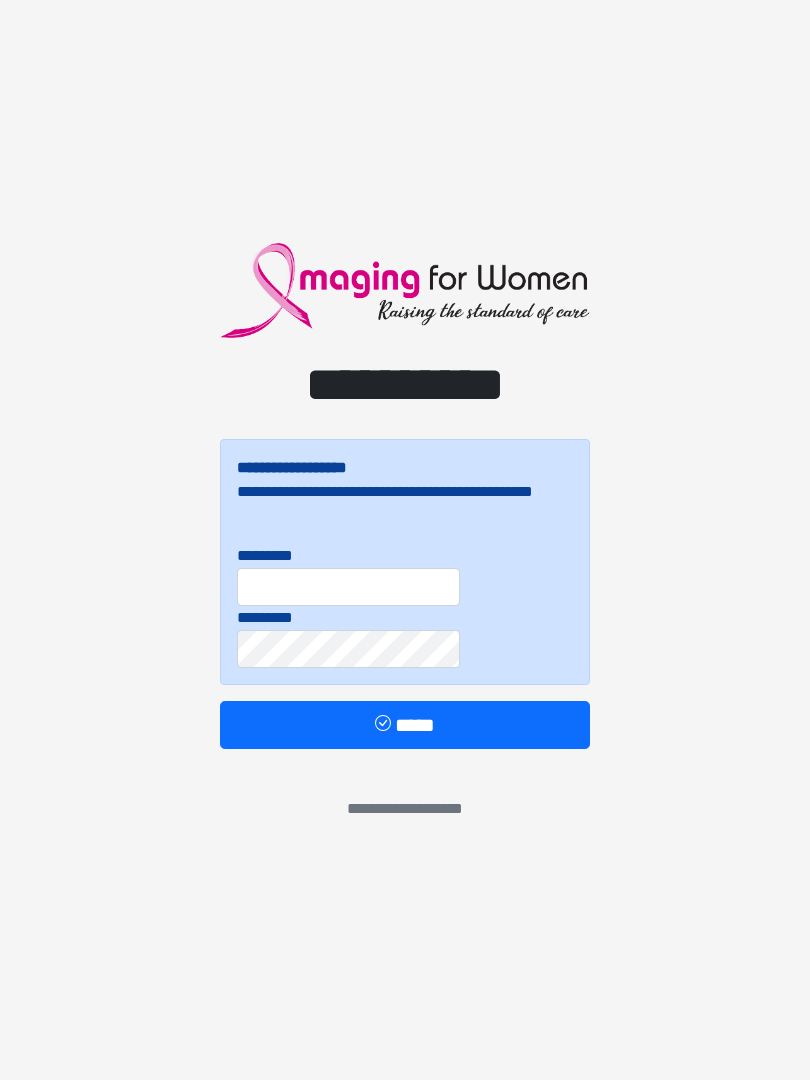 scroll, scrollTop: 0, scrollLeft: 0, axis: both 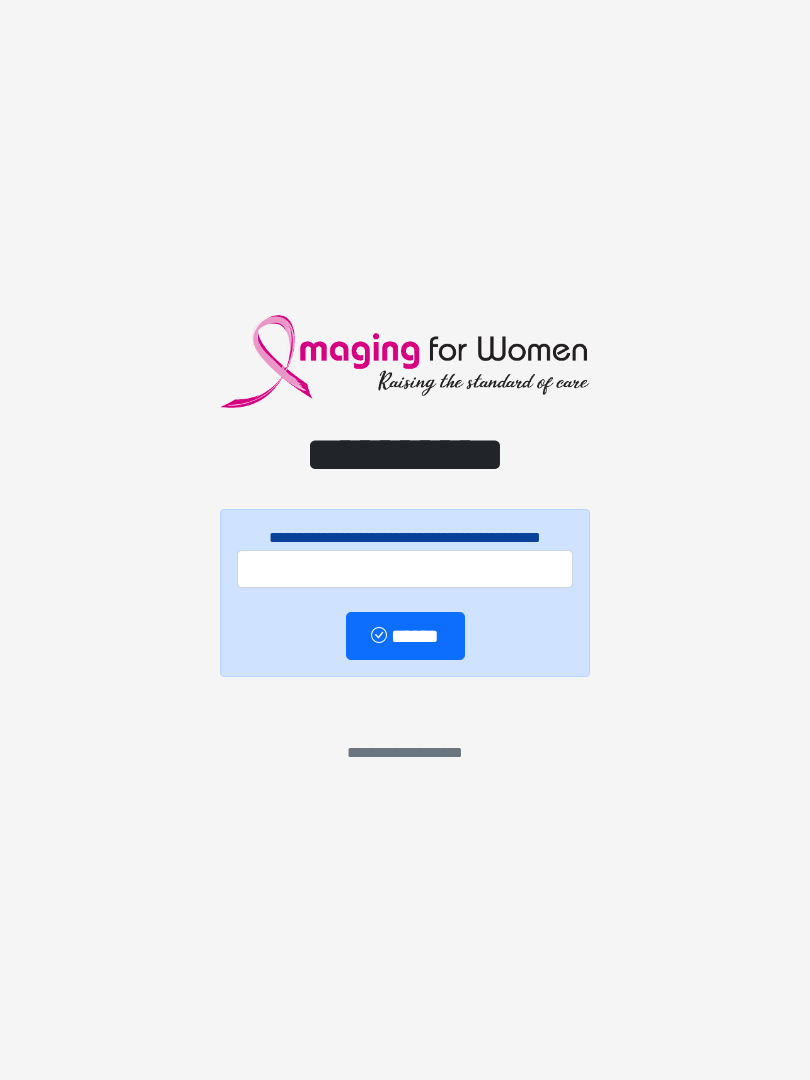 click on "**********" at bounding box center [405, 540] 